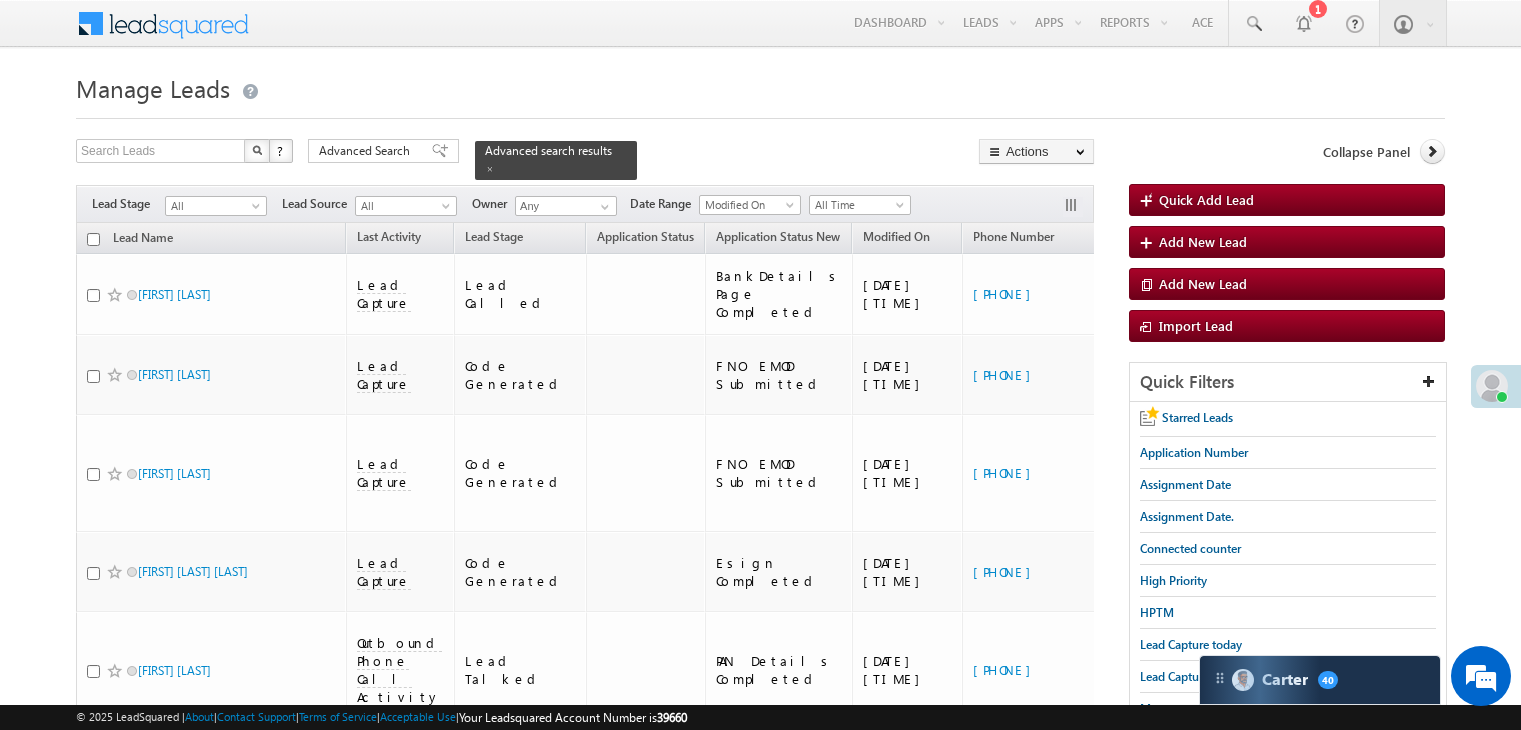 scroll, scrollTop: 2079, scrollLeft: 0, axis: vertical 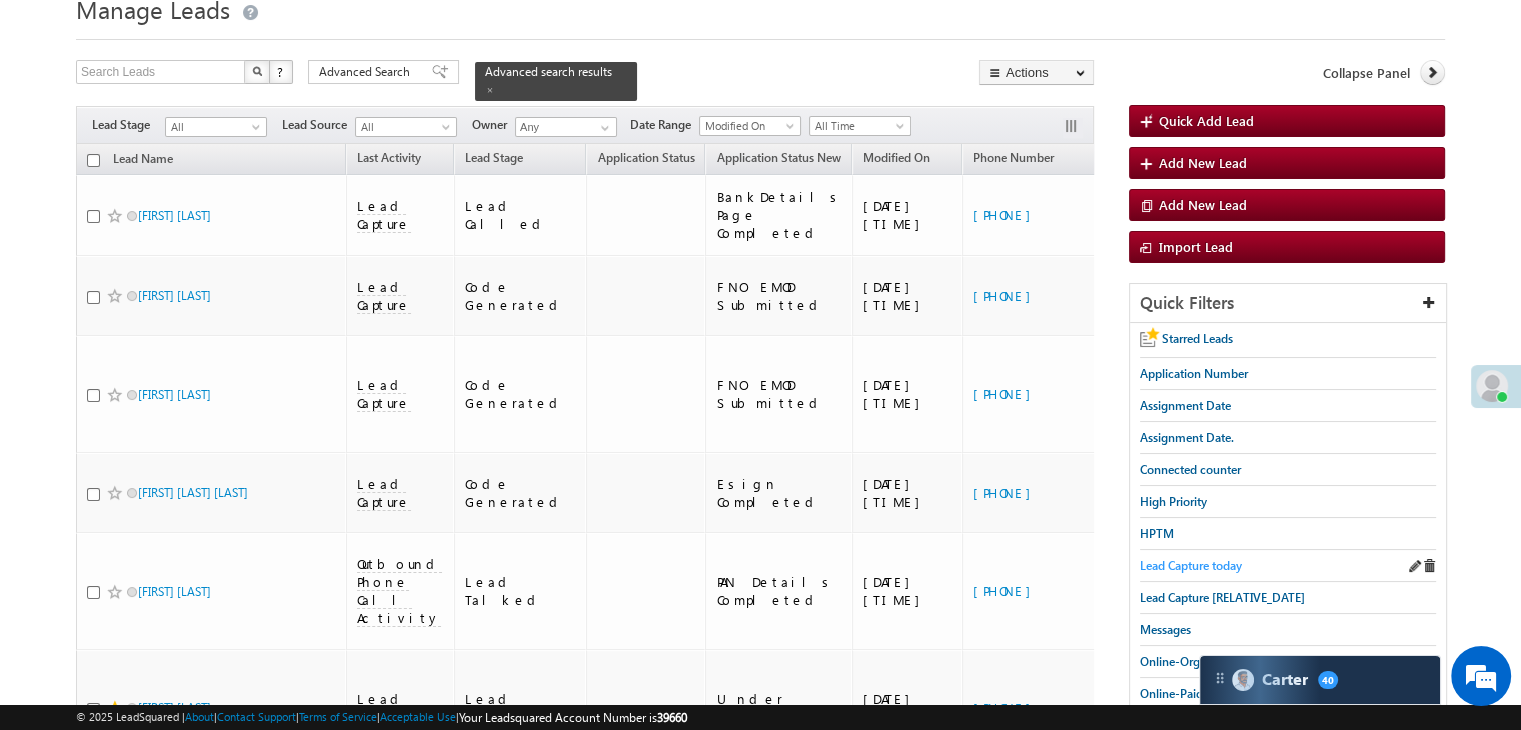 click on "Lead Capture today" at bounding box center [1191, 565] 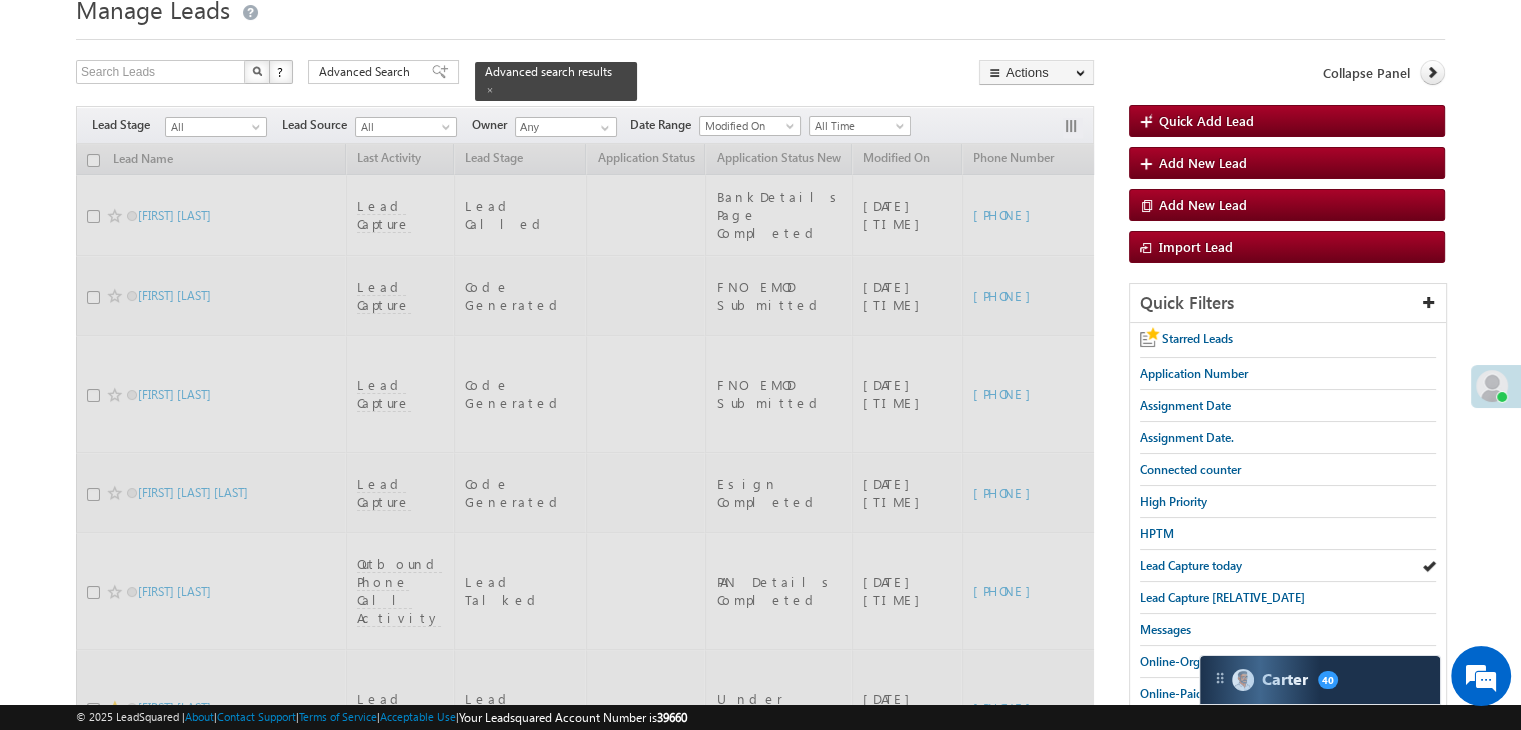 scroll, scrollTop: 0, scrollLeft: 0, axis: both 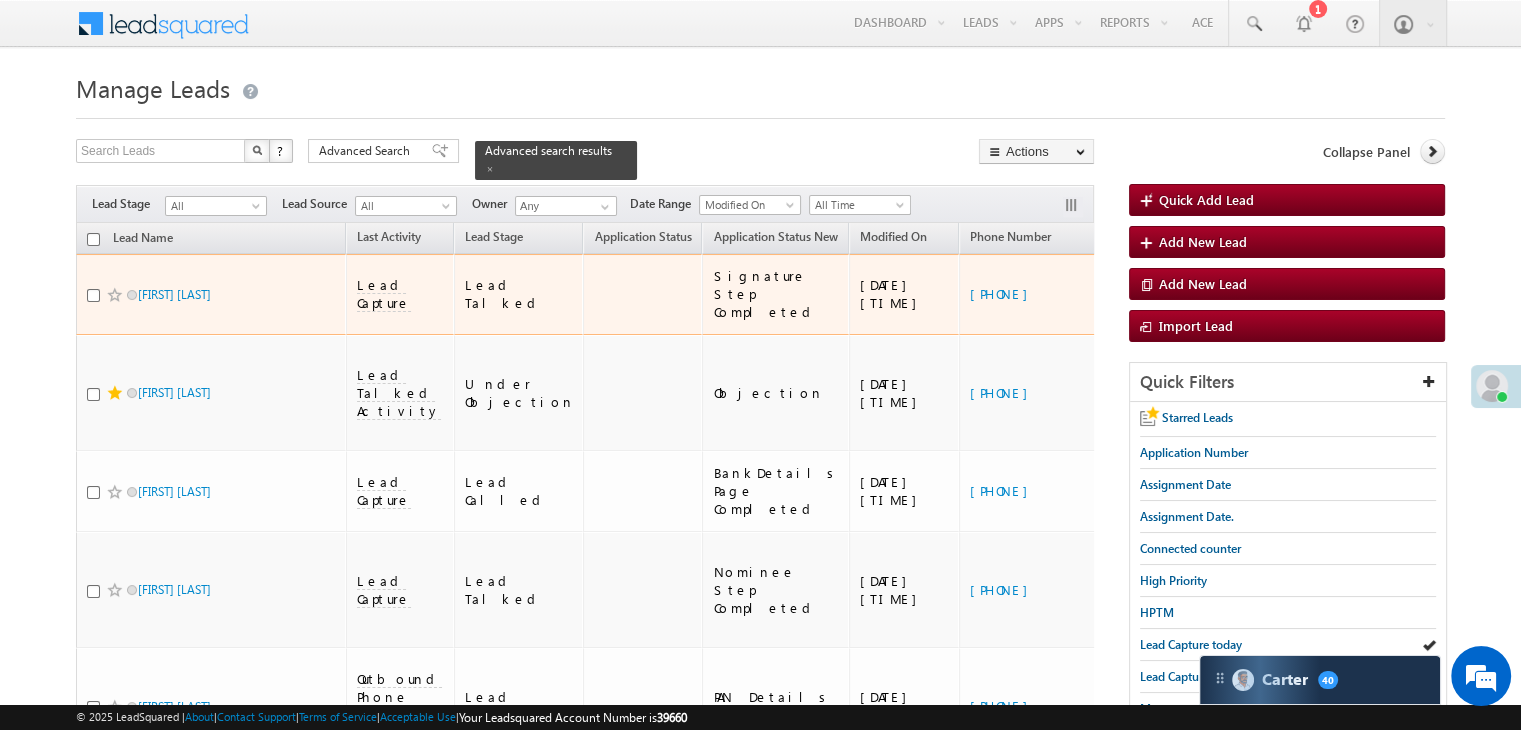 click on "https://angelbroking1-pk3em7sa.customui-test.leadsquared.com?leadId=2a390aca-2b1a-4c0a-b712-5bae9534a14b" at bounding box center [1253, 294] 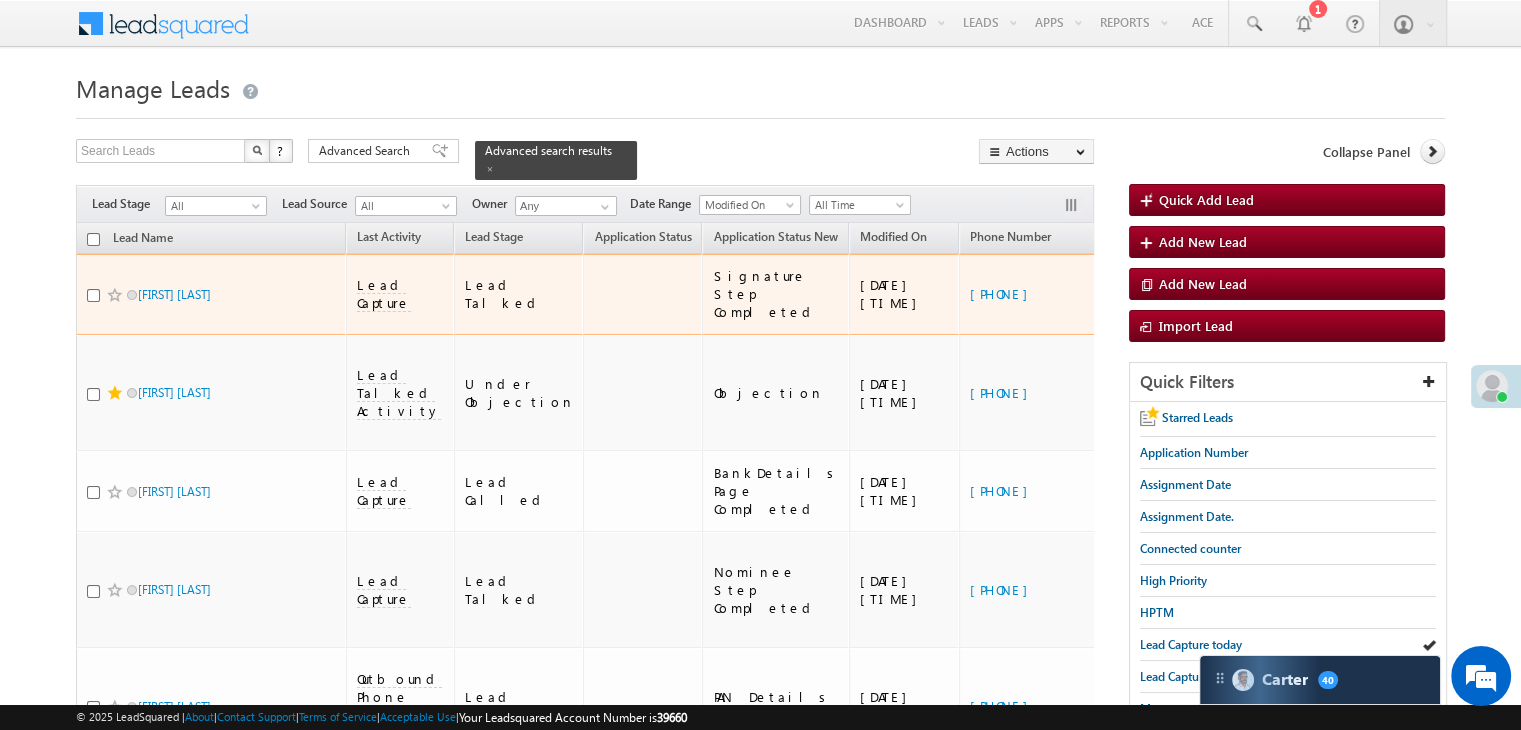 click on "https://angelbroking1-pk3em7sa.customui-test.leadsquared.com?leadId=2a390aca-2b1a-4c0a-b712-5bae9534a14b" at bounding box center (1253, 294) 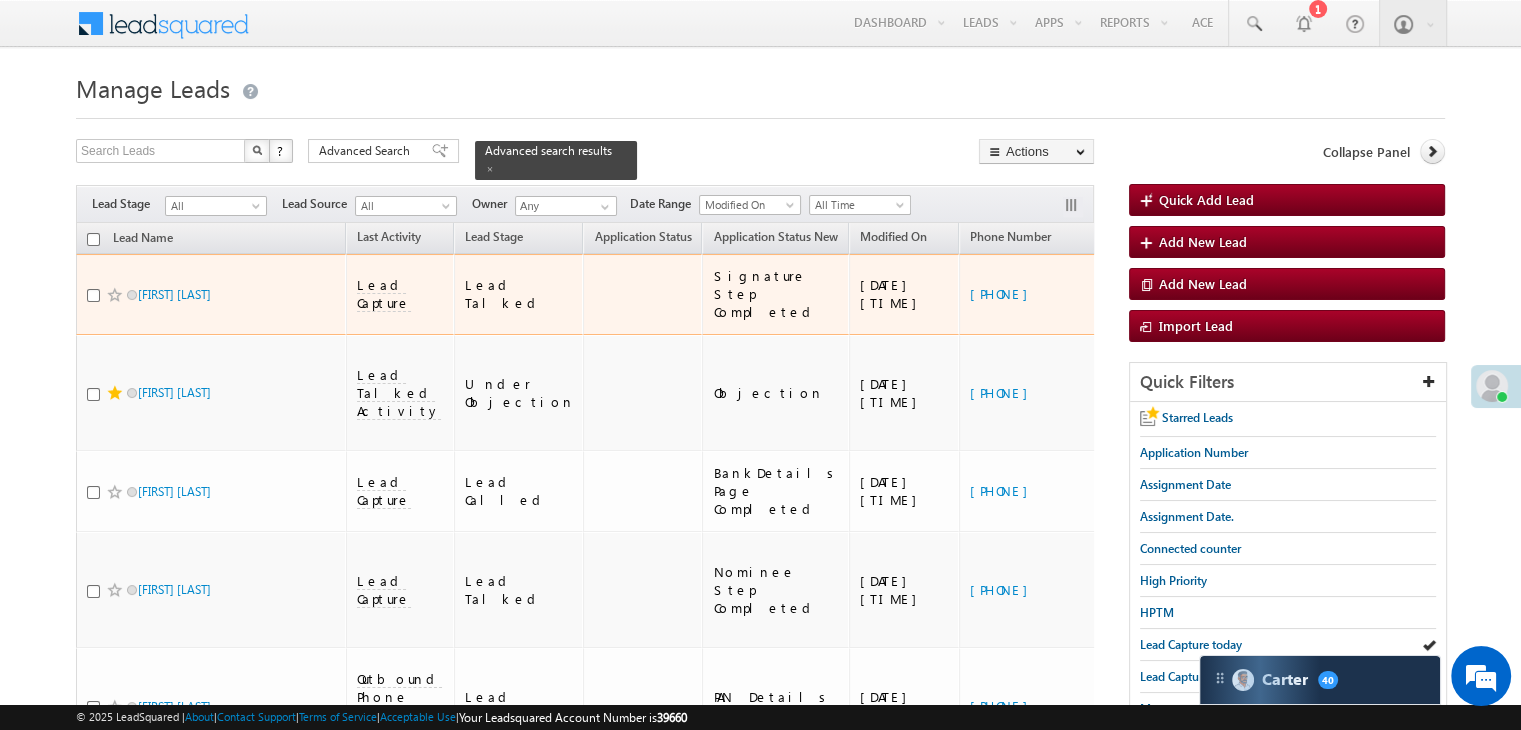 click on "https://angelbroking1-pk3em7sa.customui-test.leadsquared.com?leadId=2a390aca-2b1a-4c0a-b712-5bae9534a14b" at bounding box center (1253, 294) 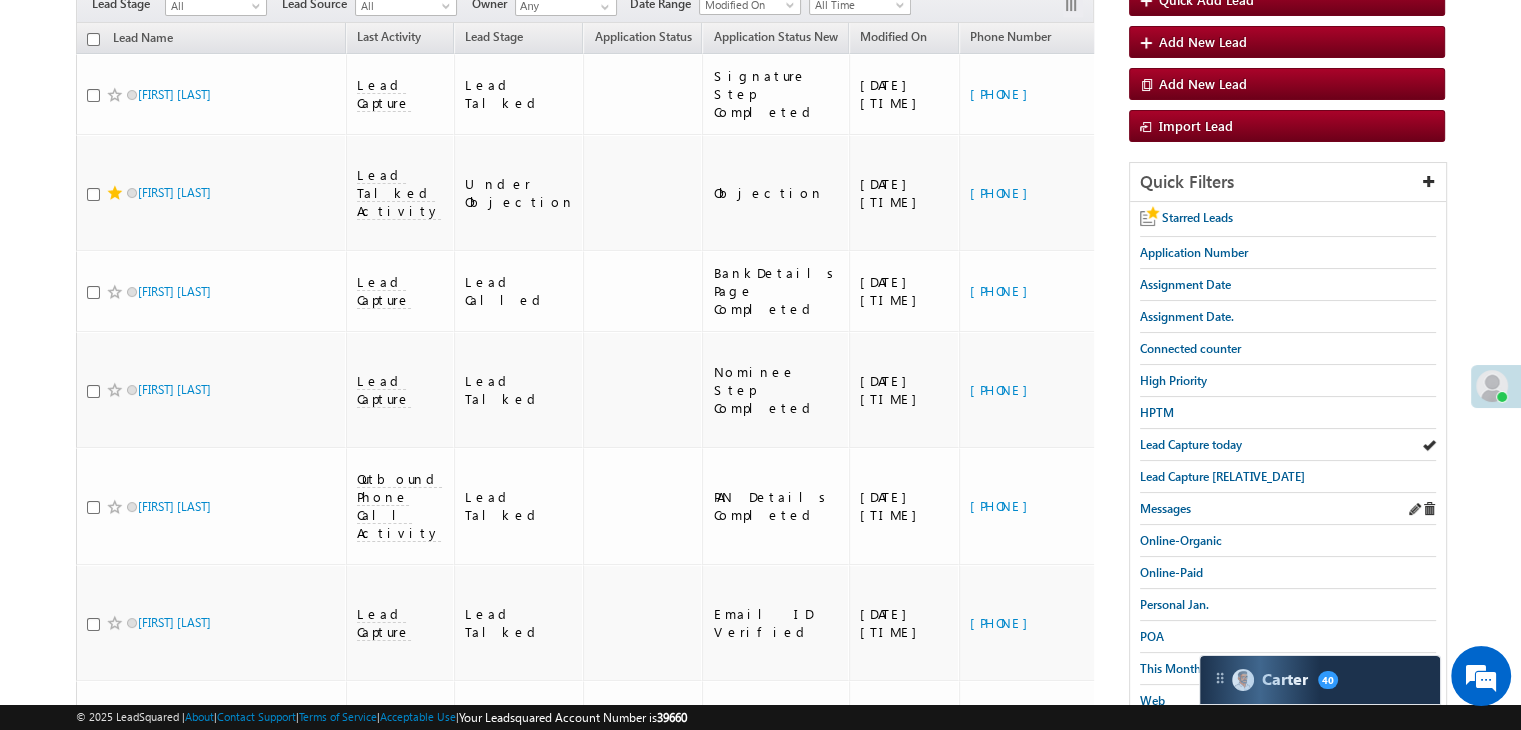 scroll, scrollTop: 400, scrollLeft: 0, axis: vertical 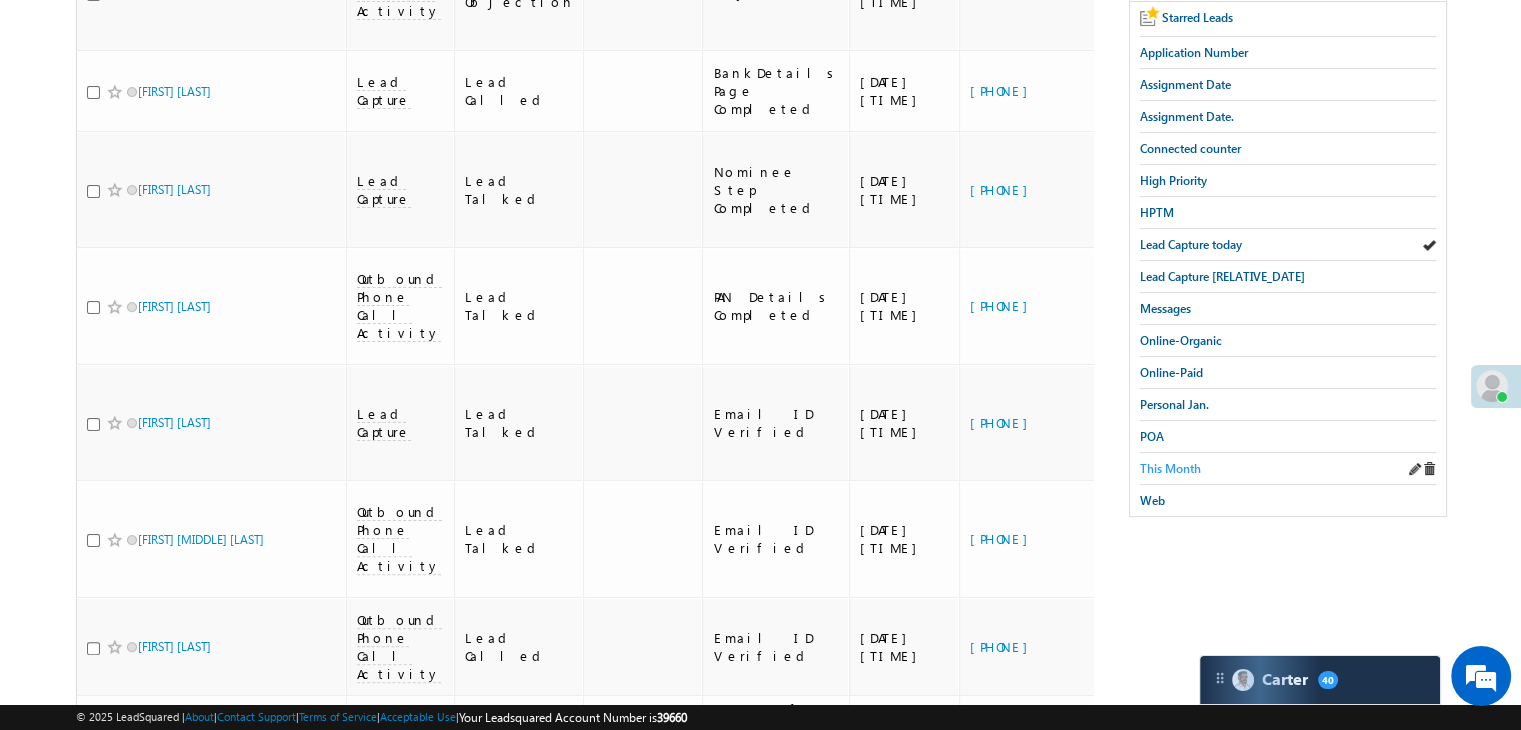 click on "This Month" at bounding box center [1170, 468] 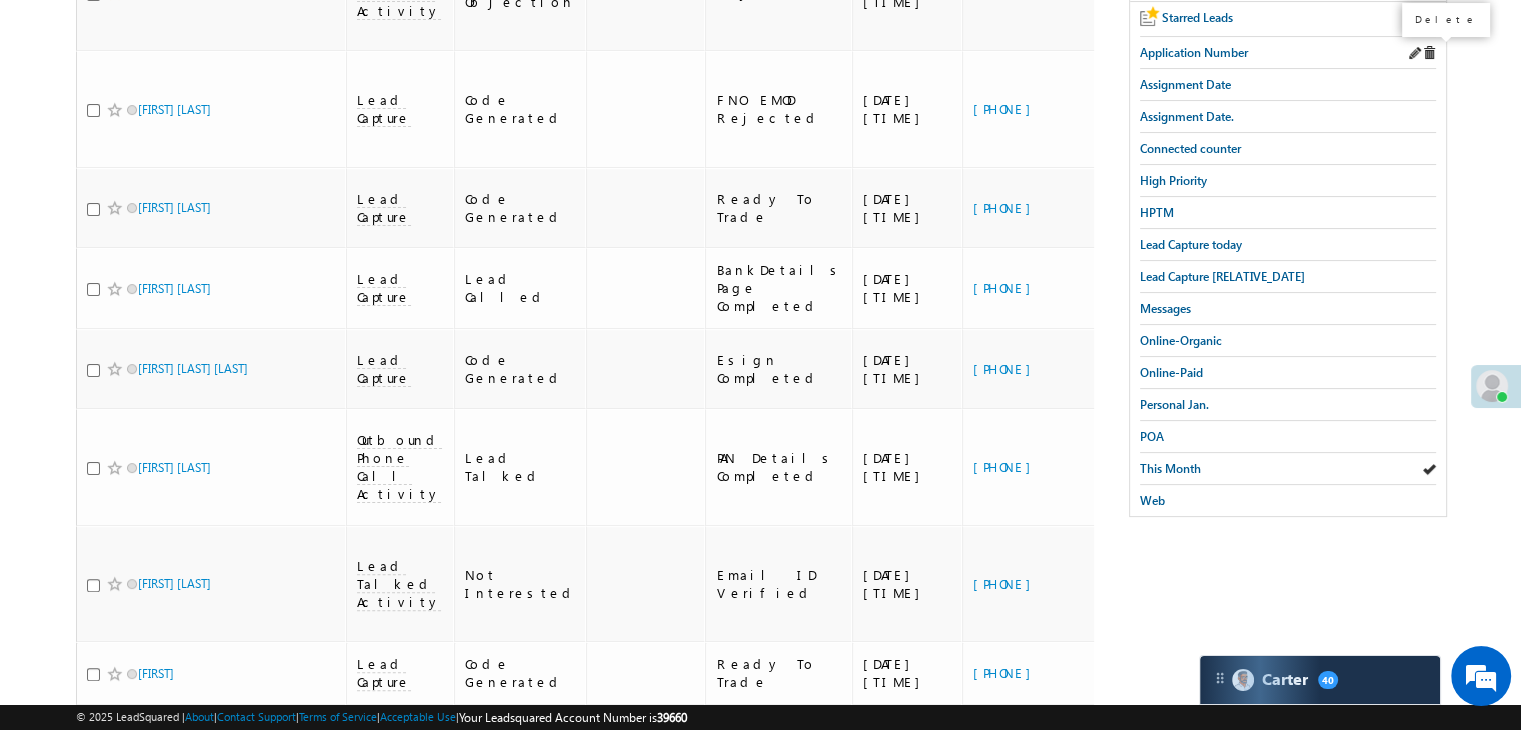 click at bounding box center [1429, 53] 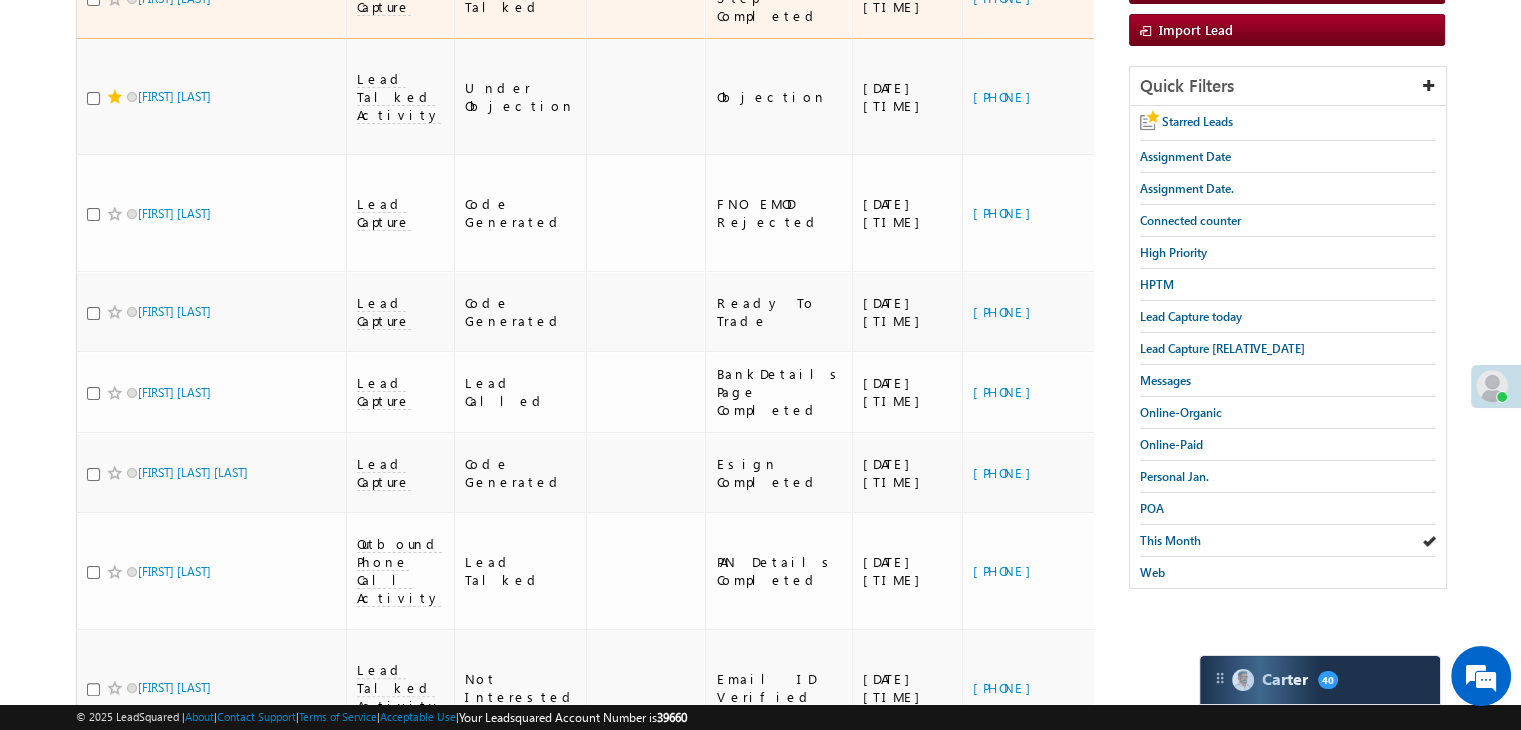 scroll, scrollTop: 100, scrollLeft: 0, axis: vertical 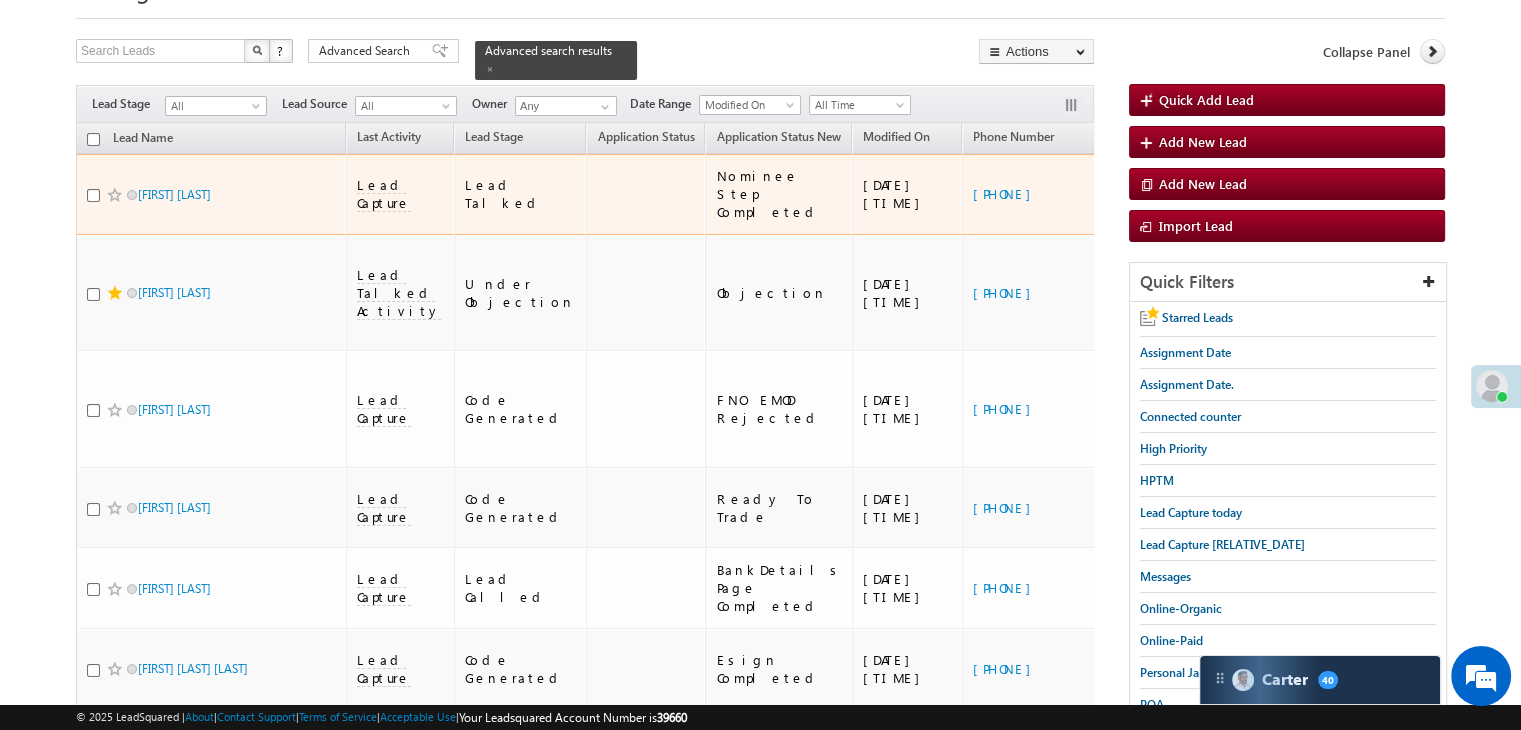 click on "https://angelbroking1-pk3em7sa.customui-test.leadsquared.com?leadId=380dfbfc-5aec-4527-878d-16a53541e437" at bounding box center [1256, 293] 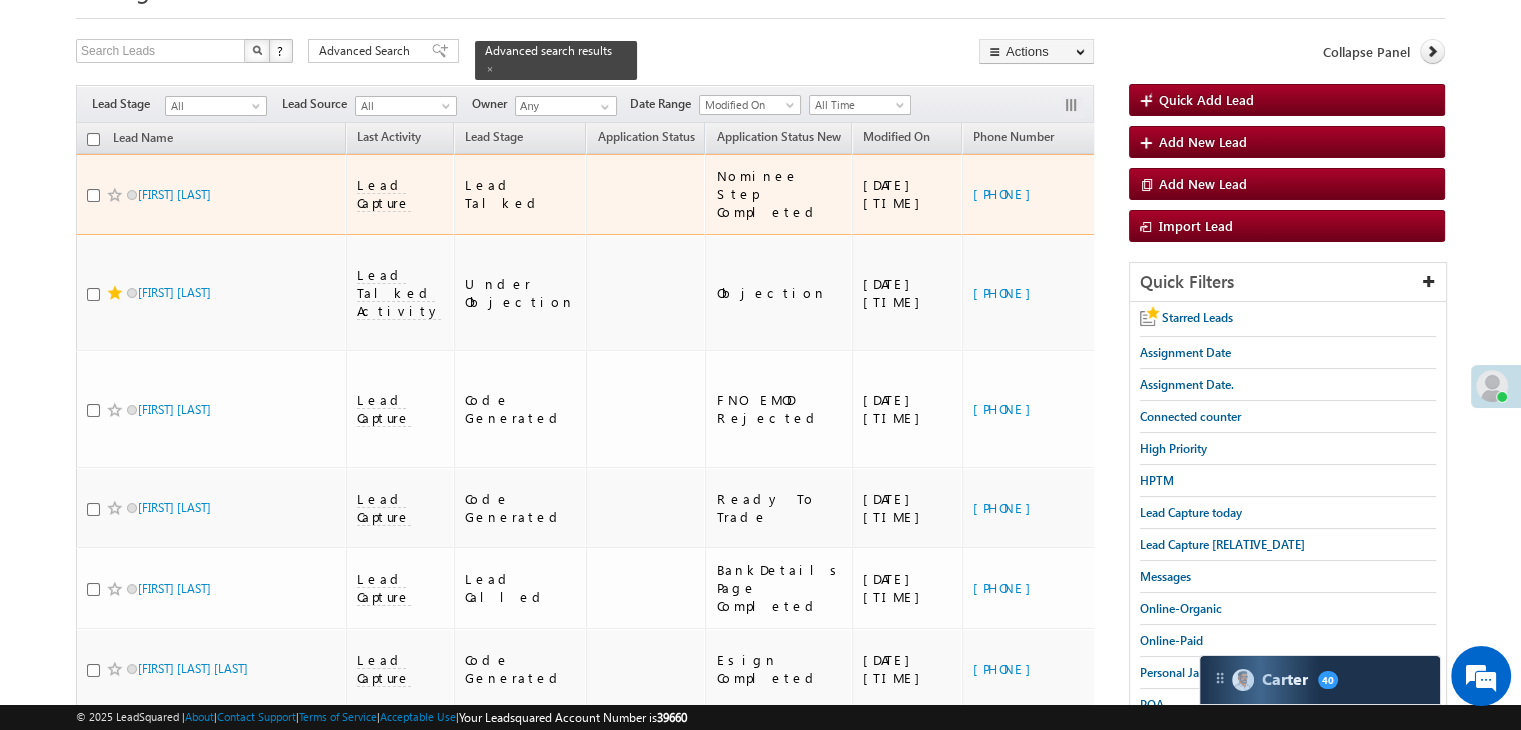 click on "https://angelbroking1-pk3em7sa.customui-test.leadsquared.com?leadId=380dfbfc-5aec-4527-878d-16a53541e437" at bounding box center [1256, 293] 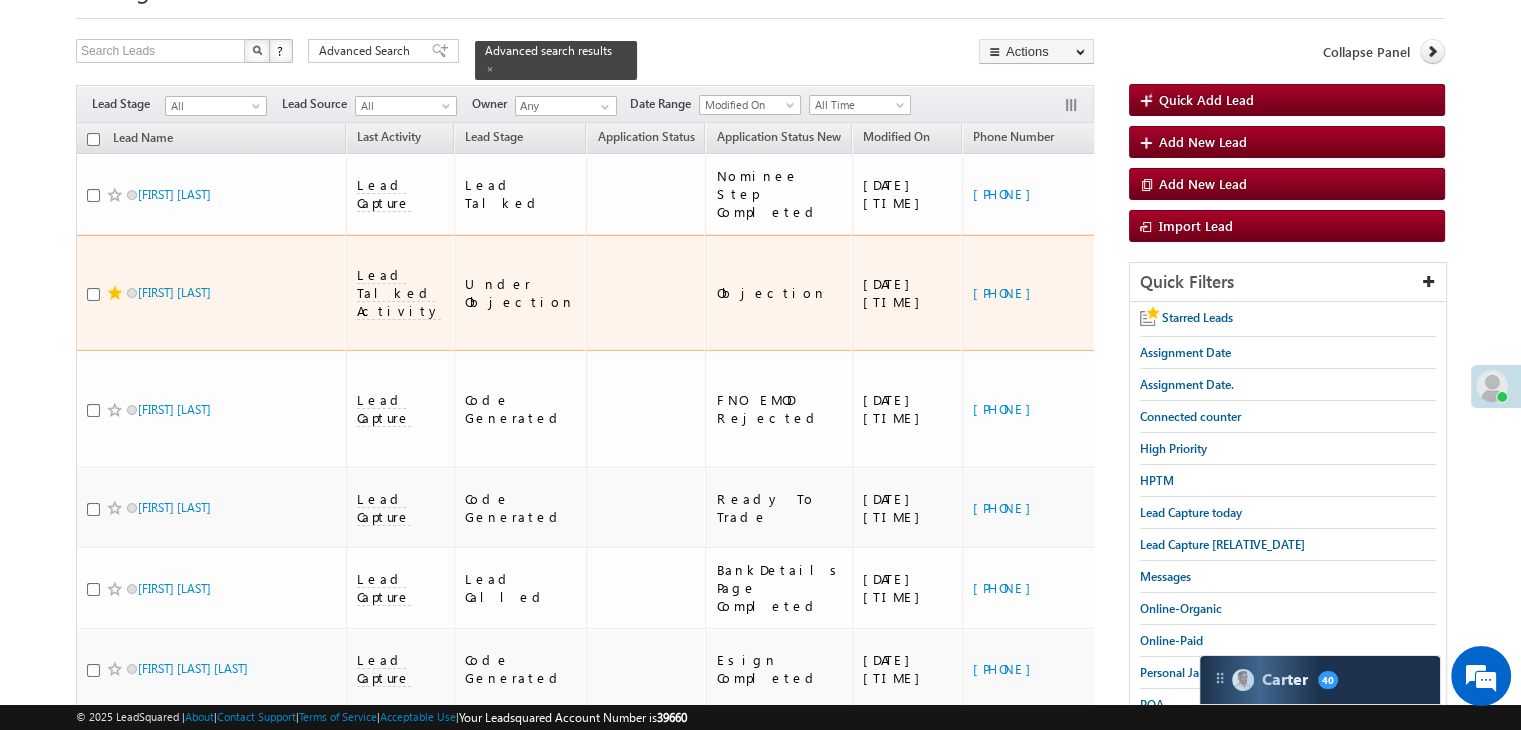 click on "https://angelbroking1-pk3em7sa.customui-test.leadsquared.com?leadId=380dfbfc-5aec-4527-878d-16a53541e437" at bounding box center (1256, 293) 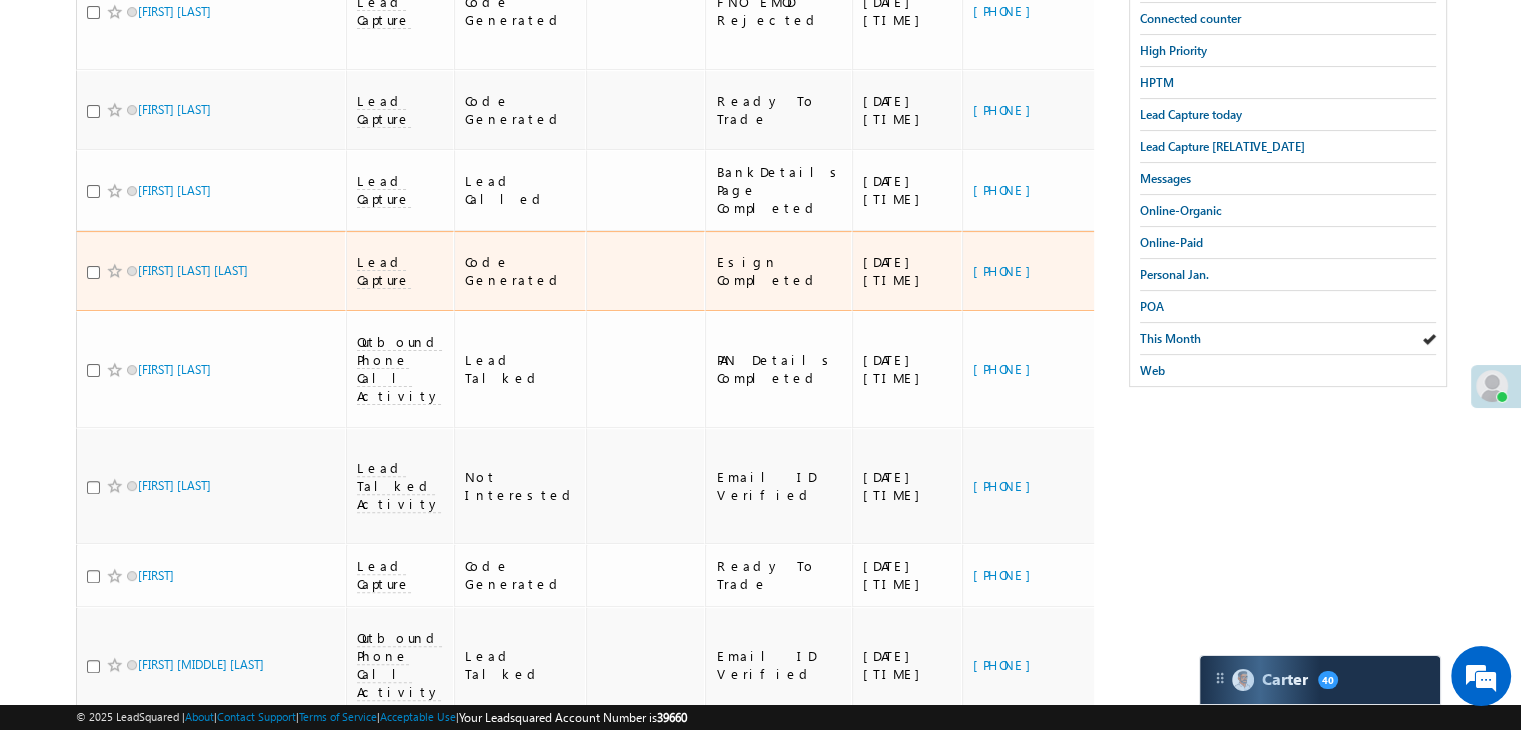 scroll, scrollTop: 500, scrollLeft: 0, axis: vertical 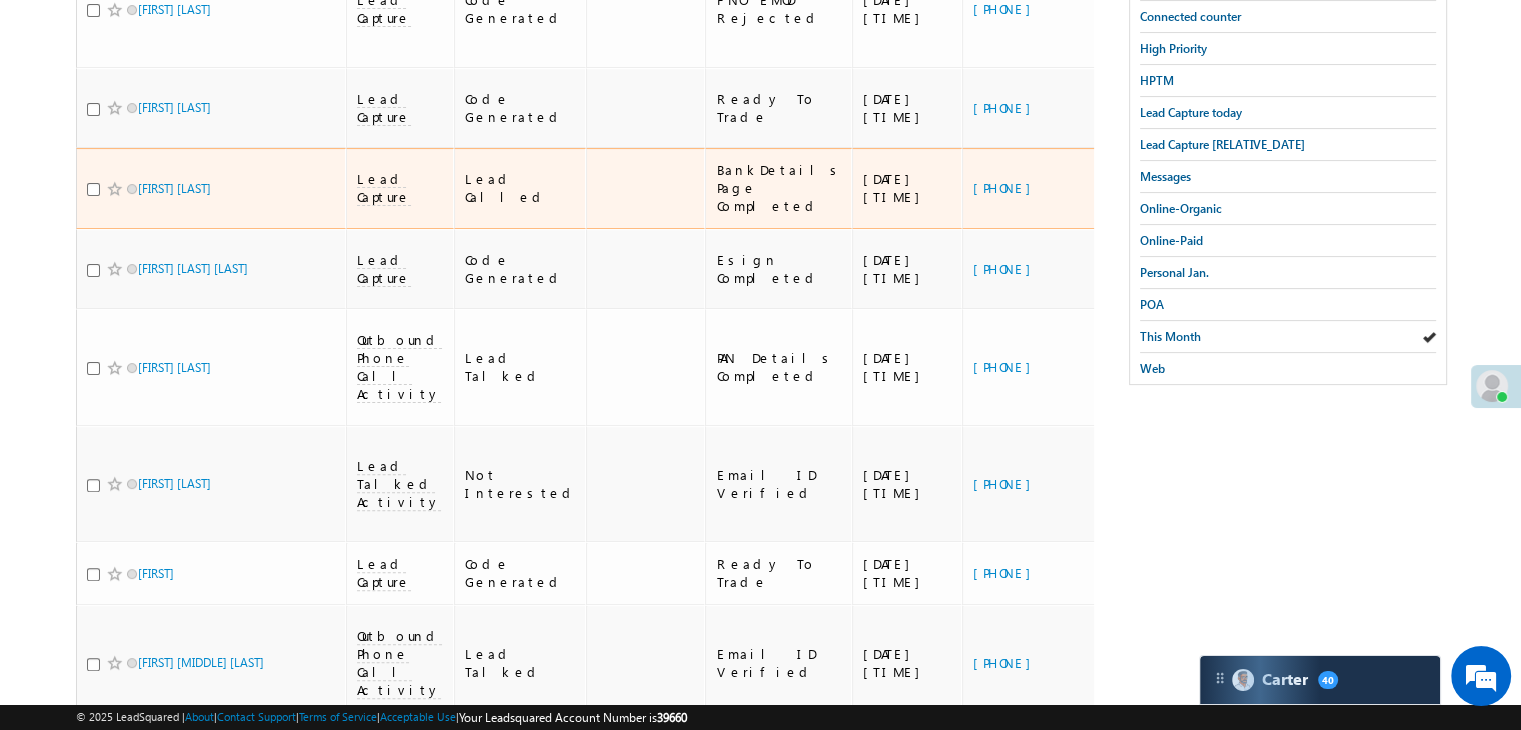 click on "https://angelbroking1-pk3em7sa.customui-test.leadsquared.com?leadId=389e66fb-bda6-4786-8b46-917a4d063587" at bounding box center [1256, 188] 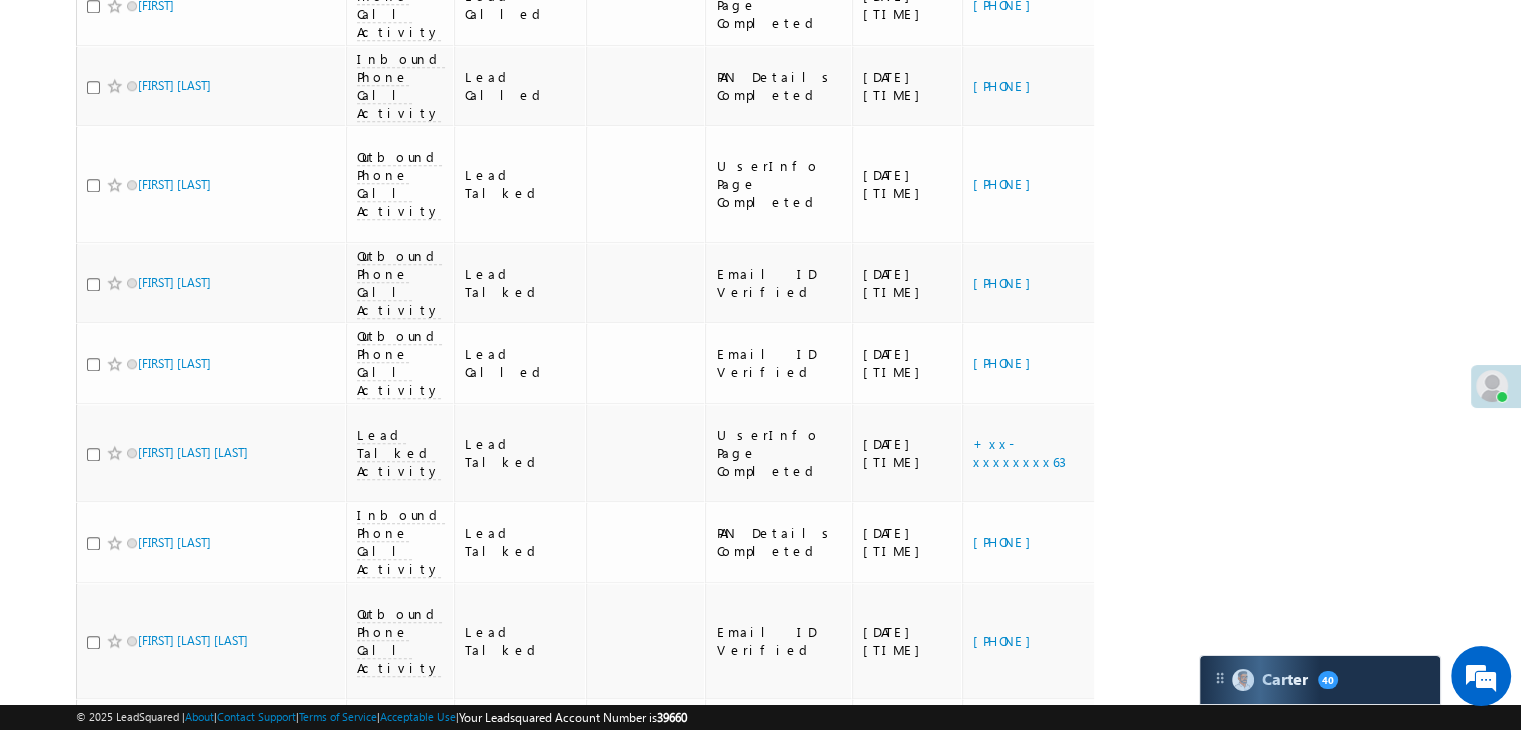scroll, scrollTop: 2000, scrollLeft: 0, axis: vertical 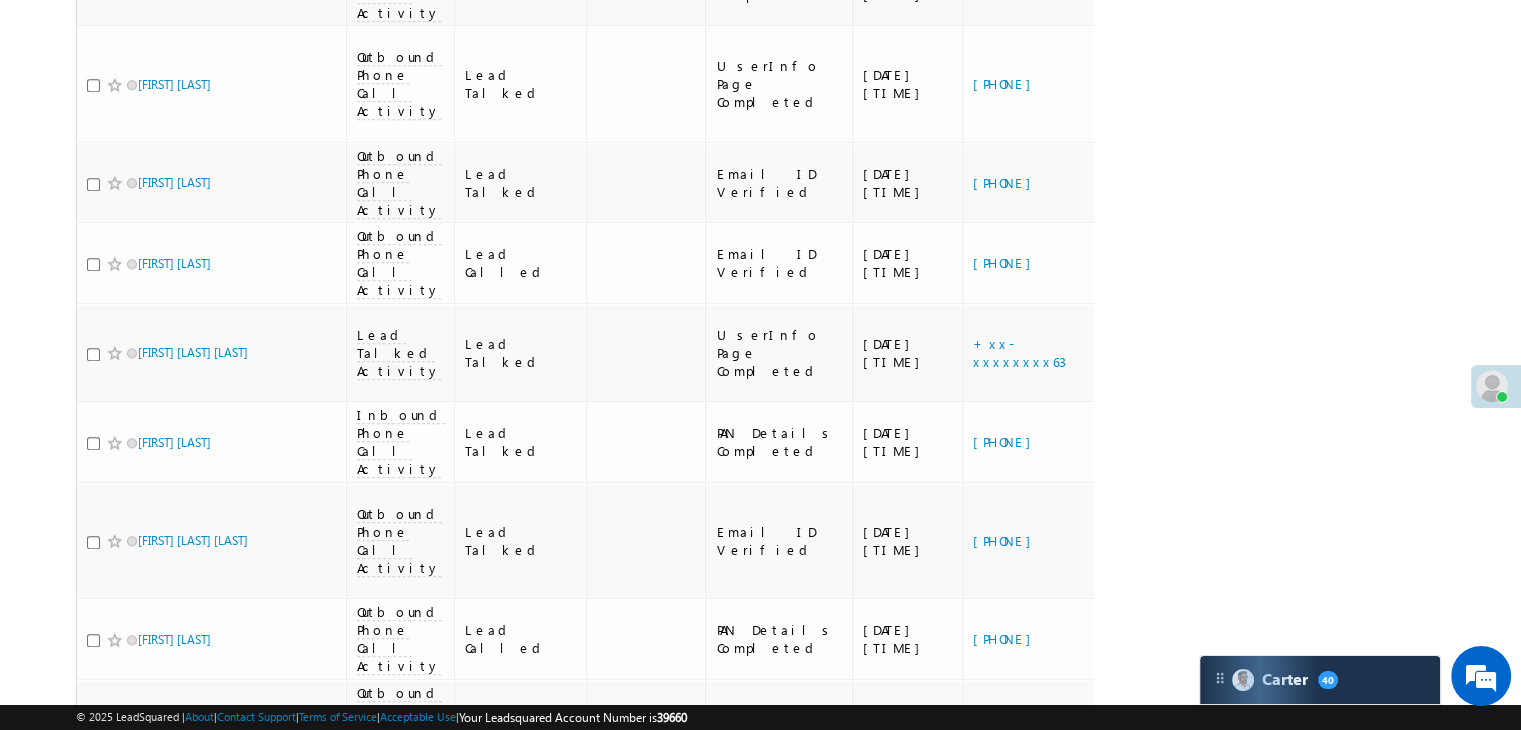 click on "https://angelbroking1-pk3em7sa.customui-test.leadsquared.com?leadId=4ccae3f6-e53f-4e6d-8e0c-82bd959e9a8f" at bounding box center [1255, -175] 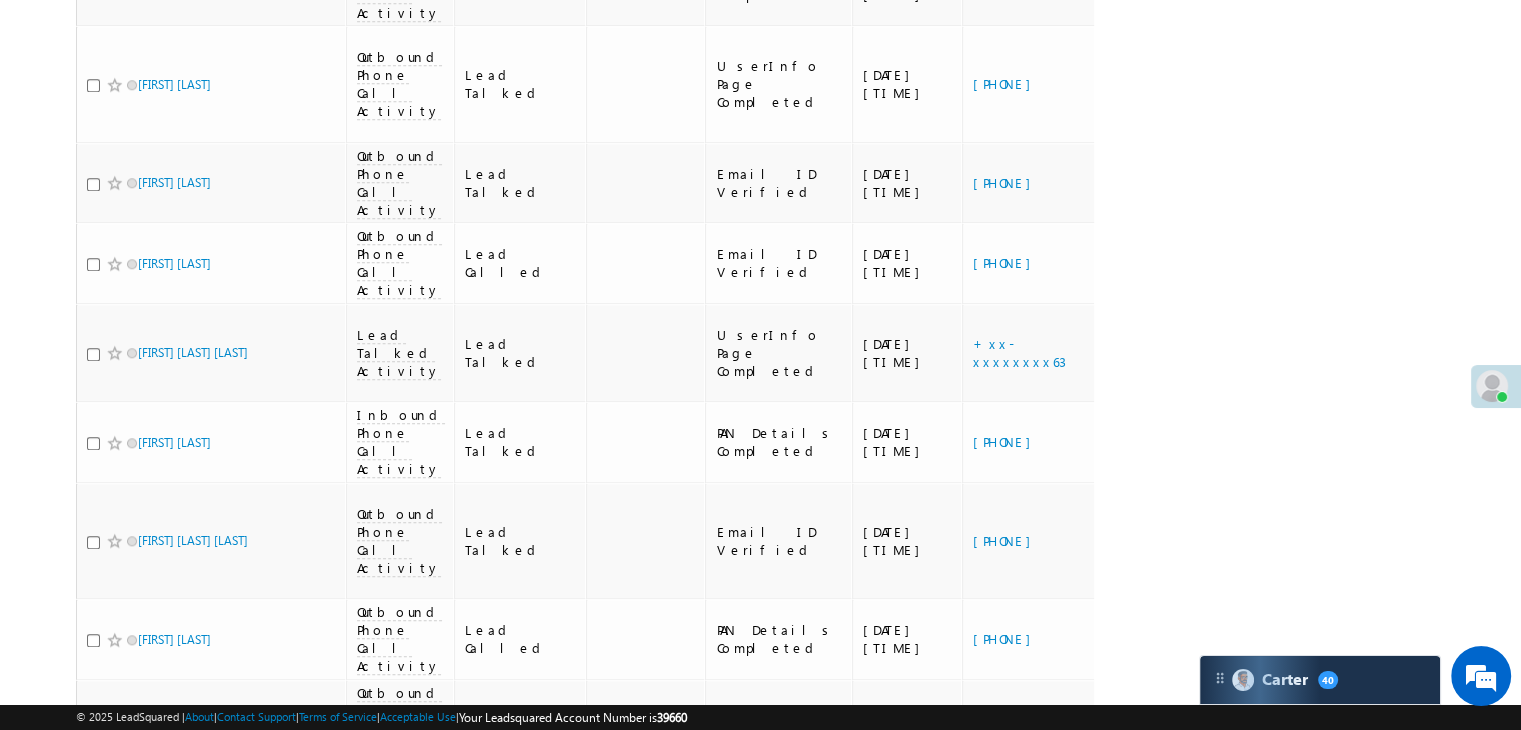 click on "https://angelbroking1-pk3em7sa.customui-test.leadsquared.com?leadId=4ccae3f6-e53f-4e6d-8e0c-82bd959e9a8f" at bounding box center (1255, -175) 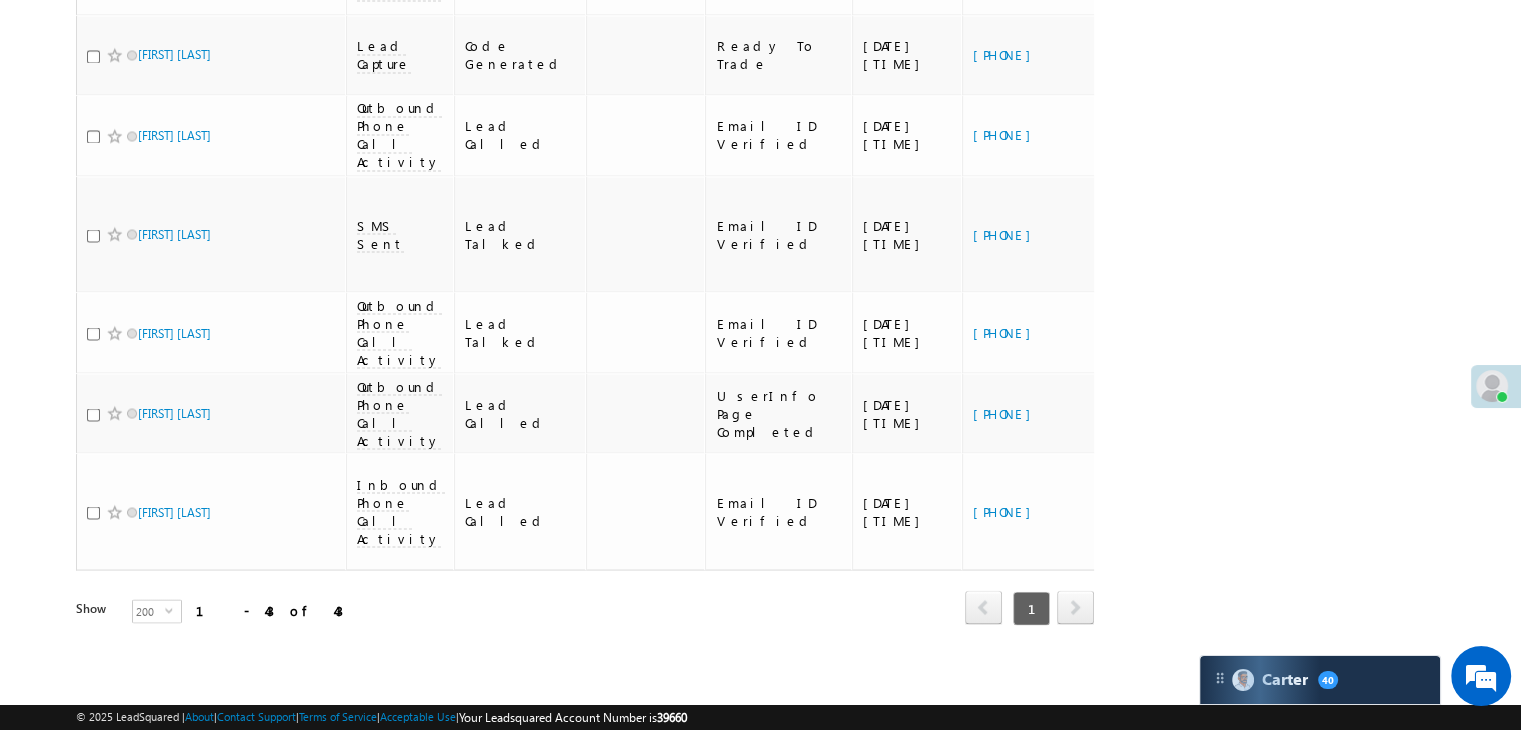 scroll, scrollTop: 3800, scrollLeft: 0, axis: vertical 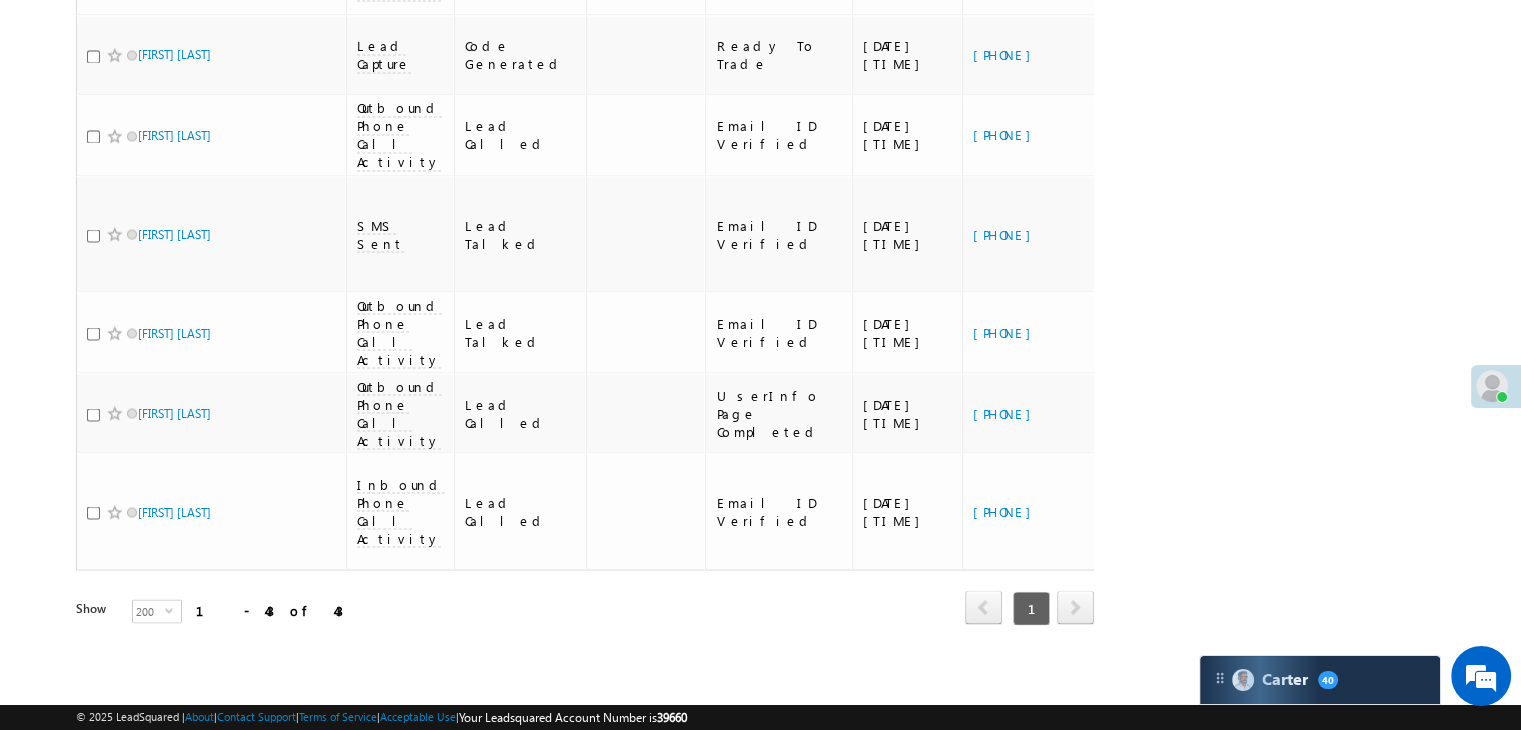 click on "https://angelbroking1-pk3em7sa.customui-test.leadsquared.com?leadId=004ab760-f5a8-40ac-93c5-951d6804d46e" at bounding box center (1256, -402) 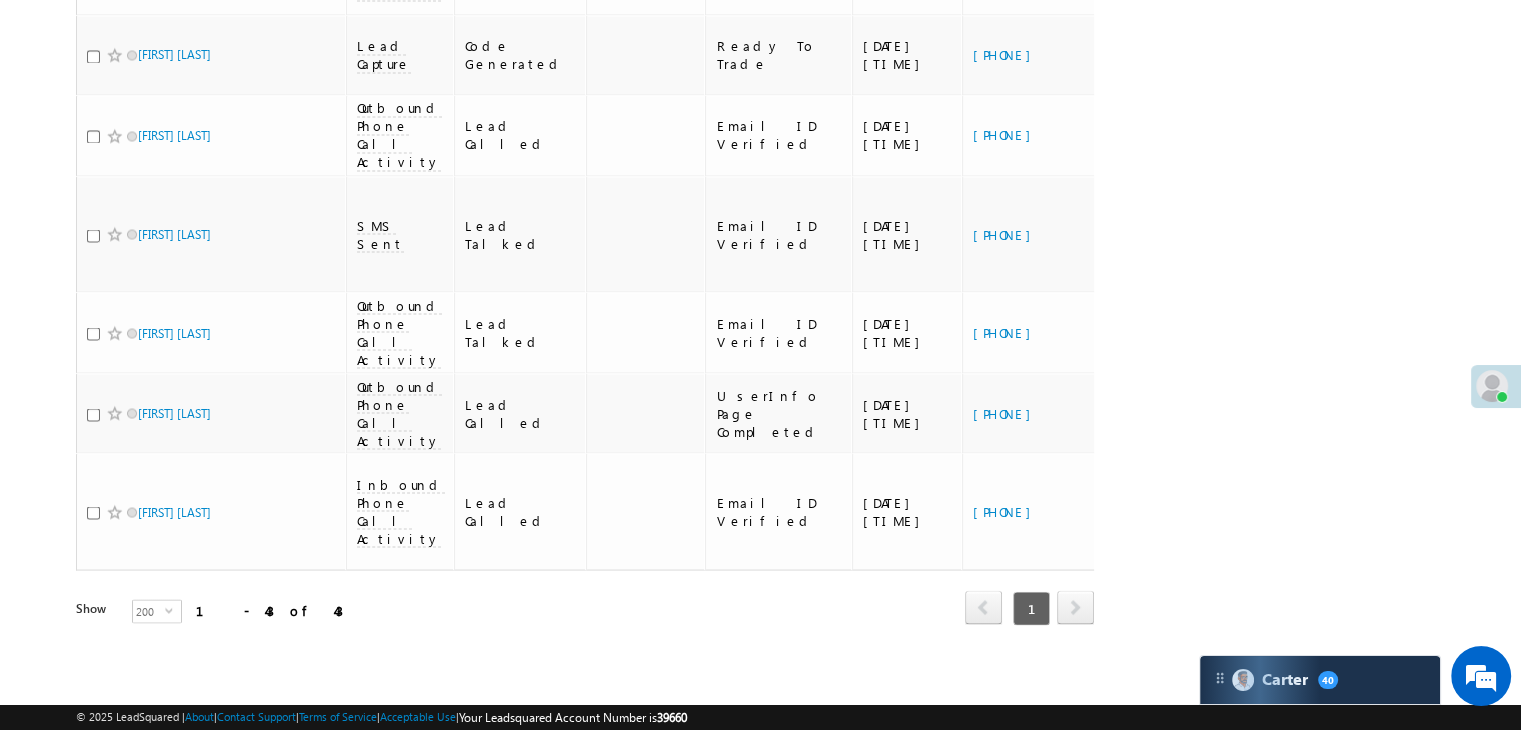 click on "Search Leads X ?   43 results found
Advanced Search
Advanced Search
Advanced search results
Actions" at bounding box center [760, -1389] 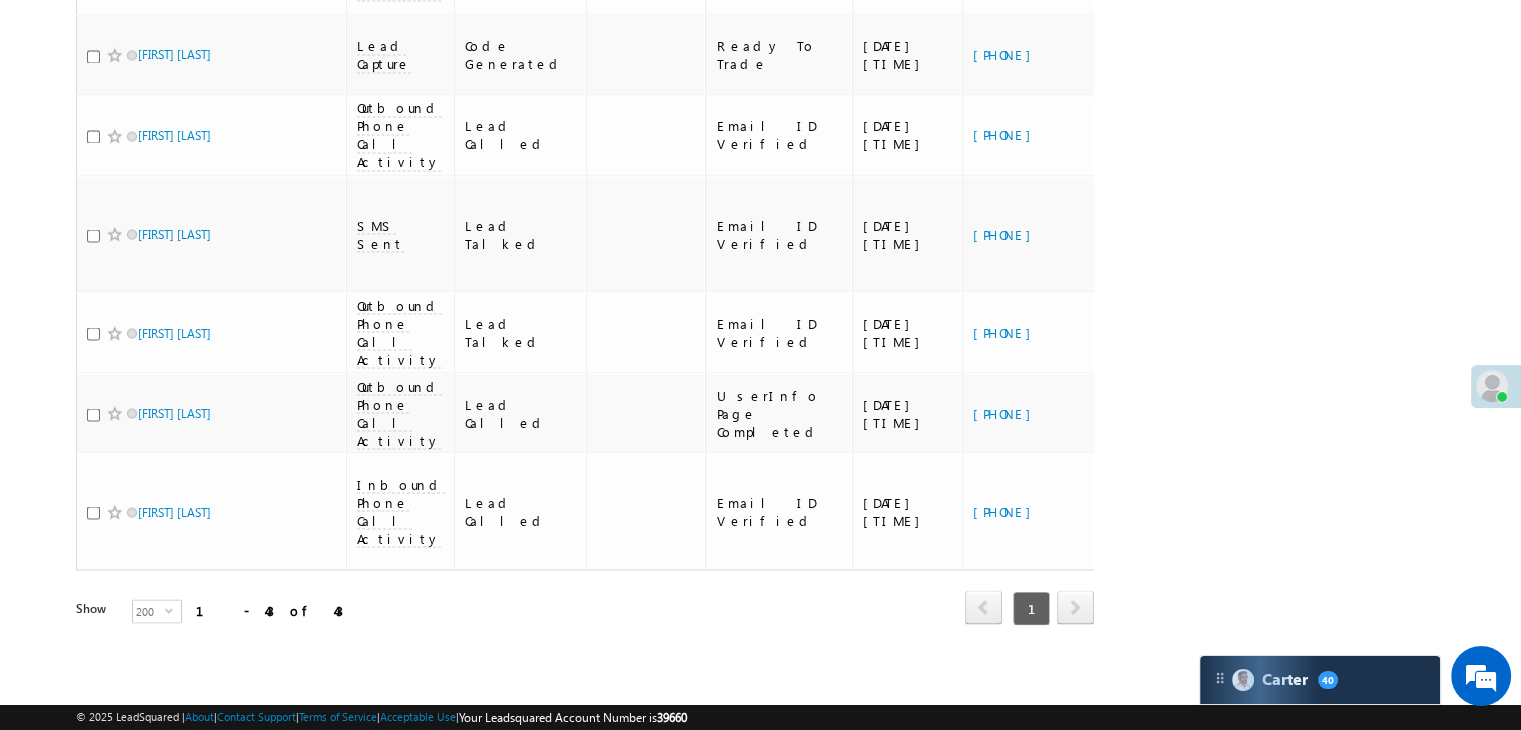 scroll, scrollTop: 4200, scrollLeft: 0, axis: vertical 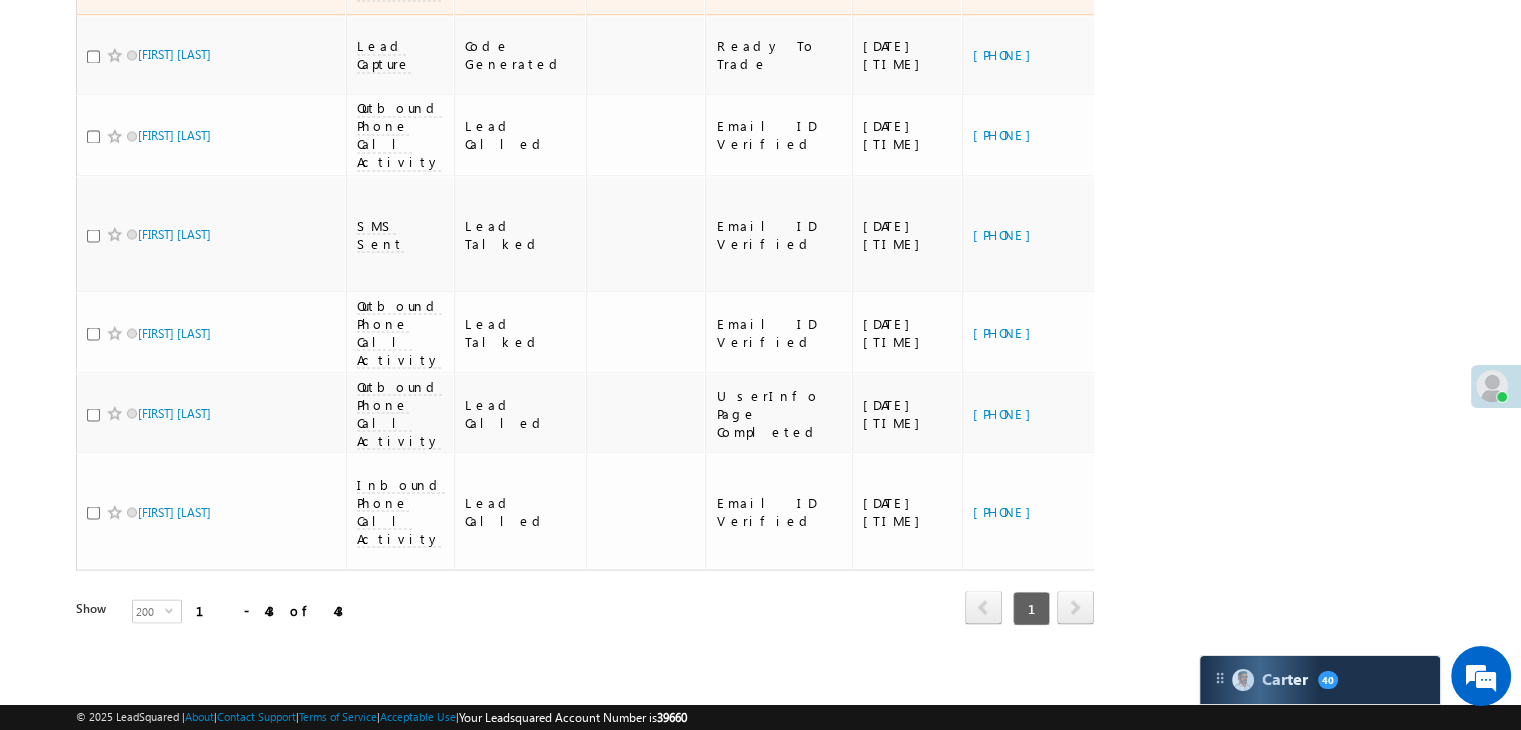 click on "https://angelbroking1-pk3em7sa.customui-test.leadsquared.com?leadId=435ed6fd-c645-4b6f-b67d-cab4a001e743" at bounding box center [1256, -35] 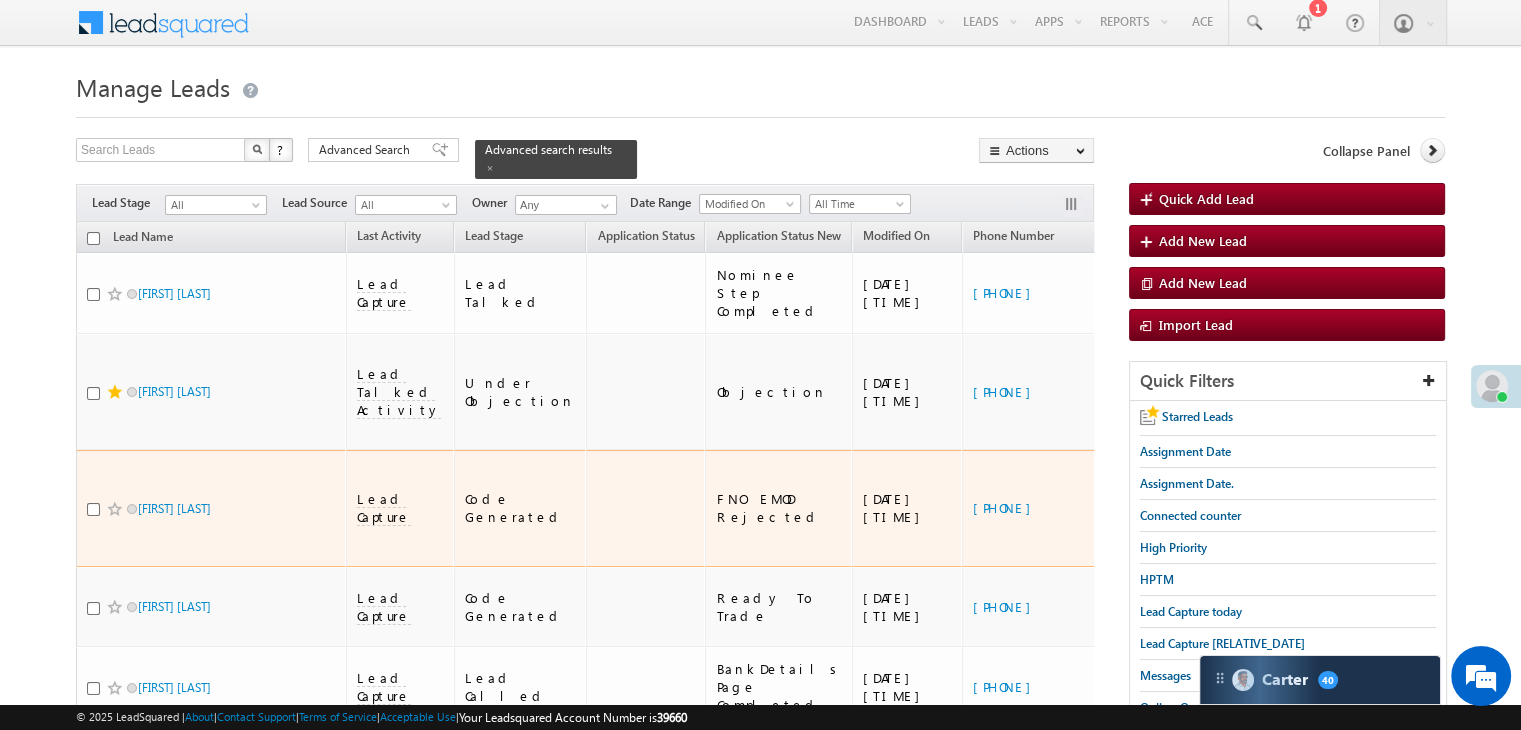 scroll, scrollTop: 0, scrollLeft: 0, axis: both 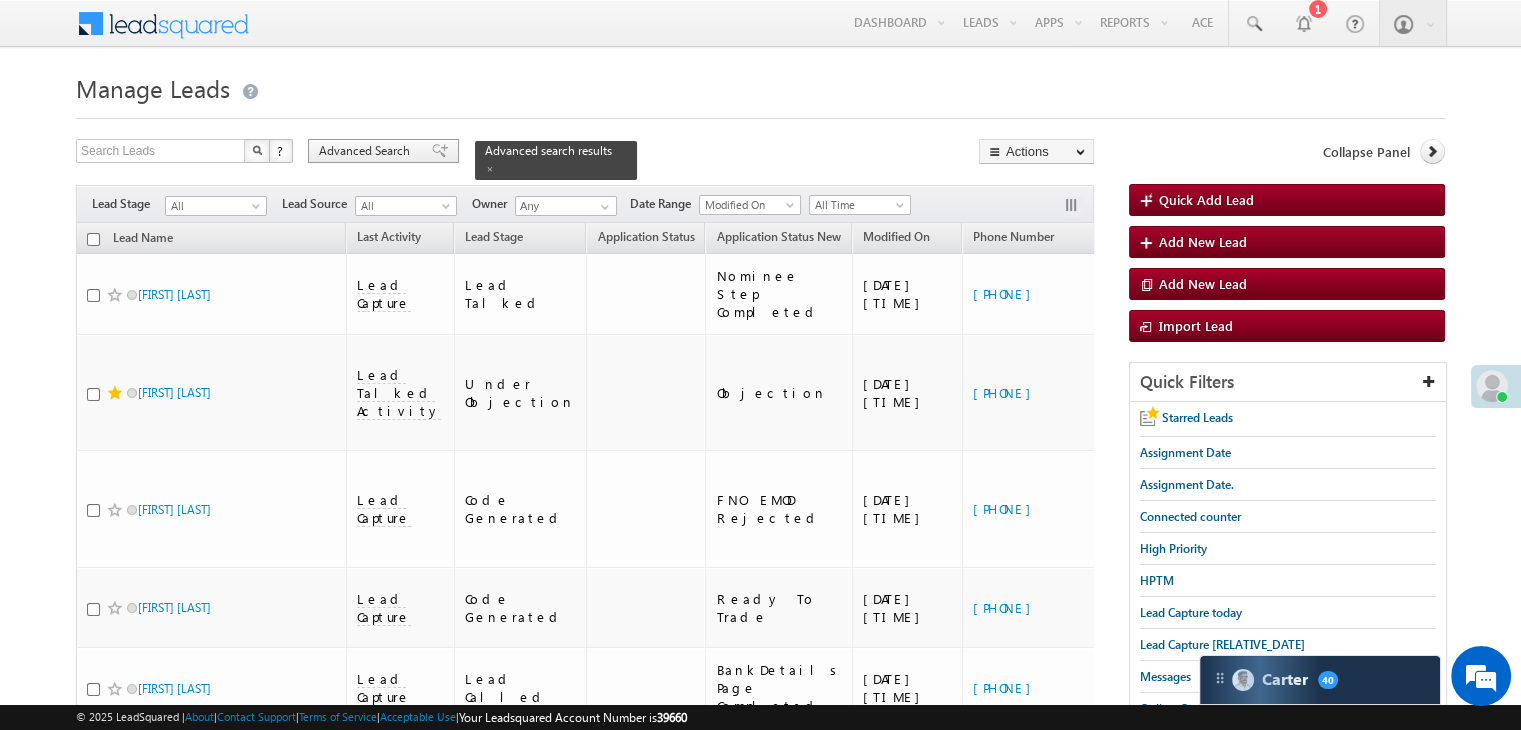 click at bounding box center (440, 151) 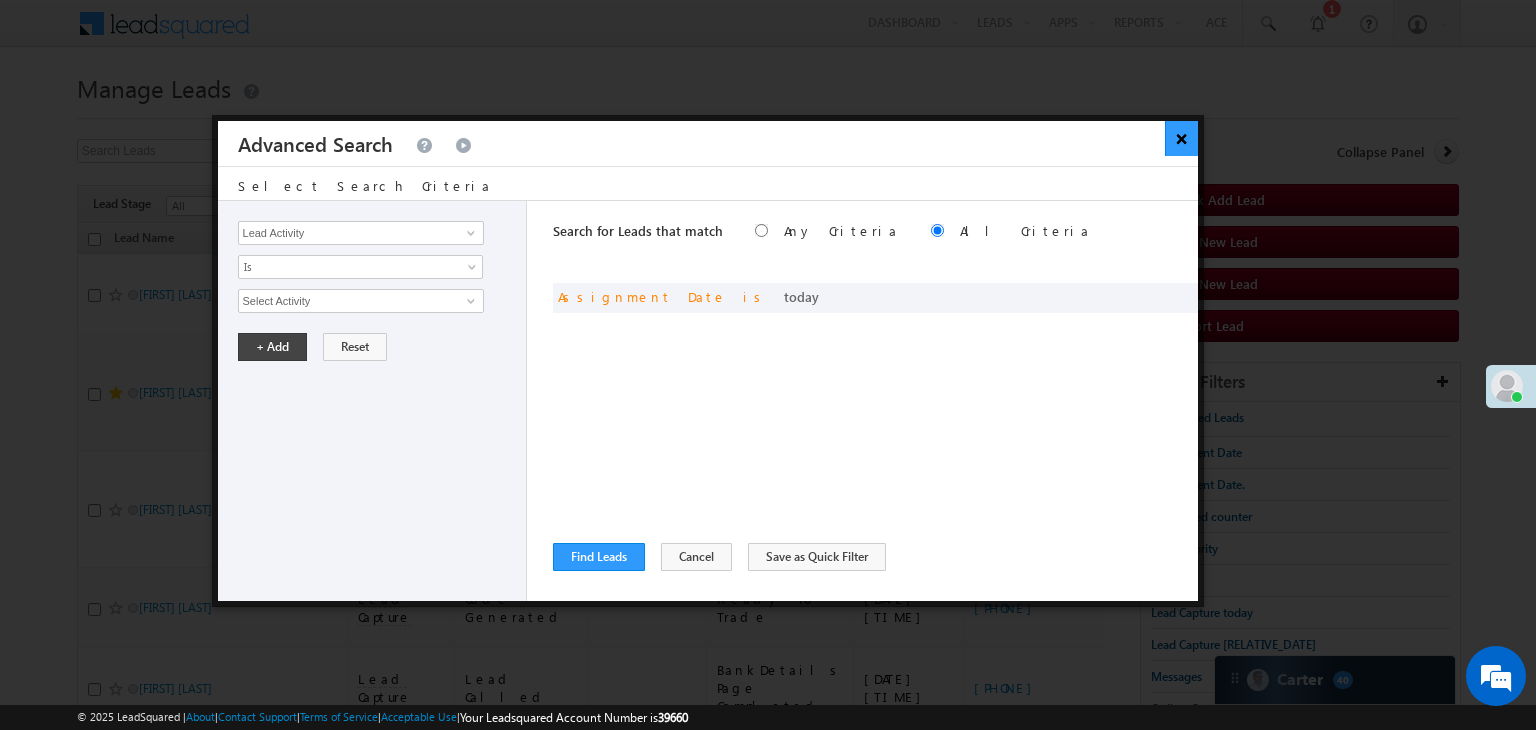 click on "×" at bounding box center (1181, 138) 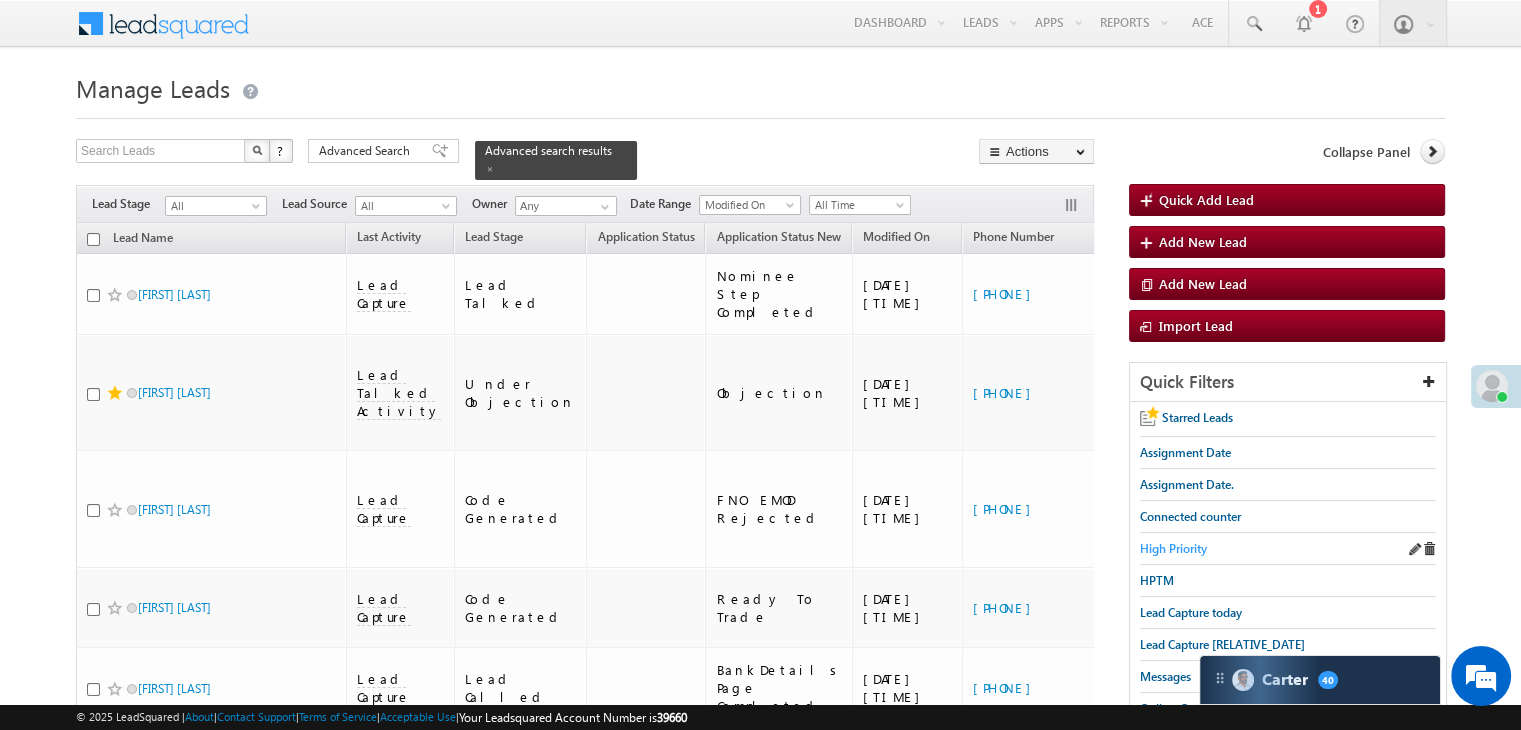 click on "High Priority" at bounding box center [1173, 548] 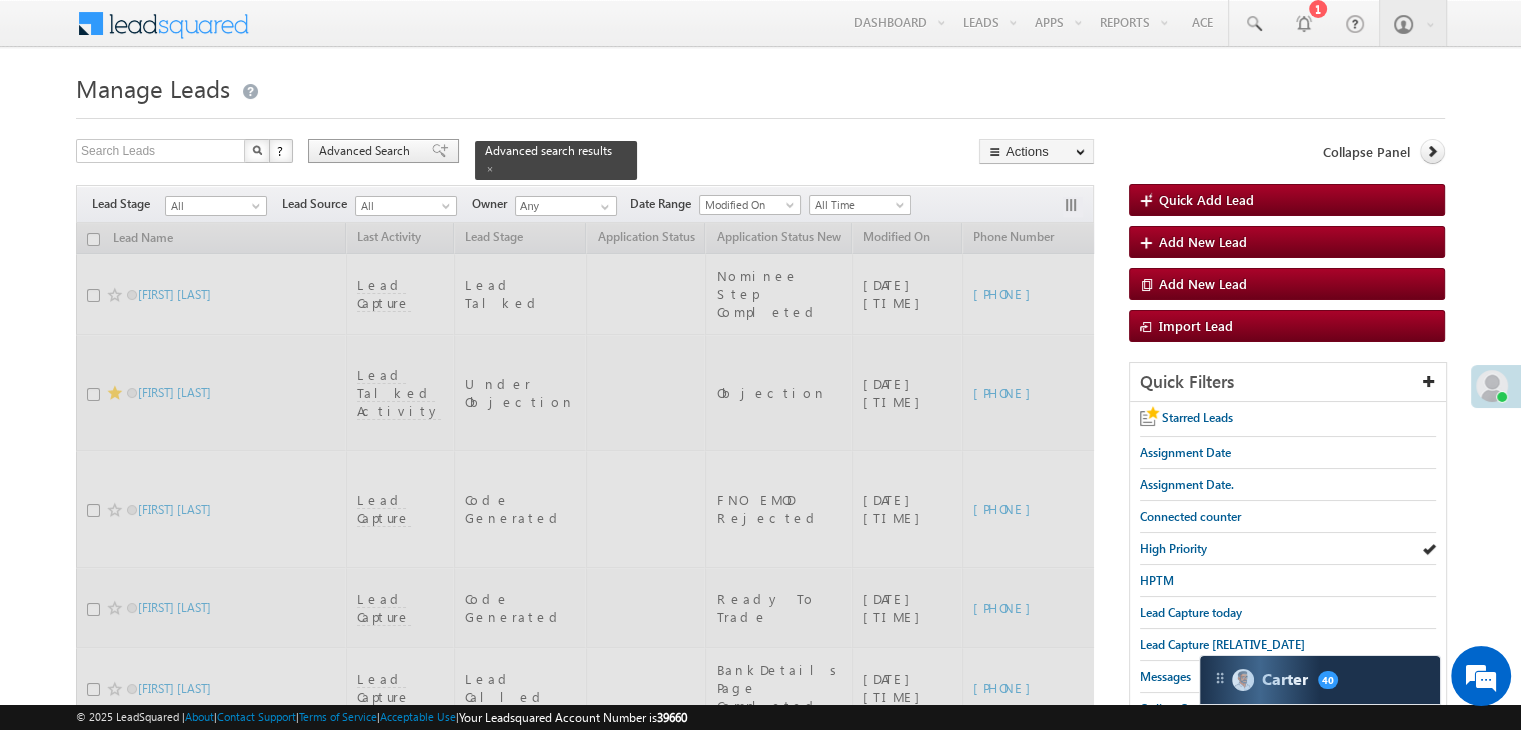 click on "Advanced Search" at bounding box center (367, 151) 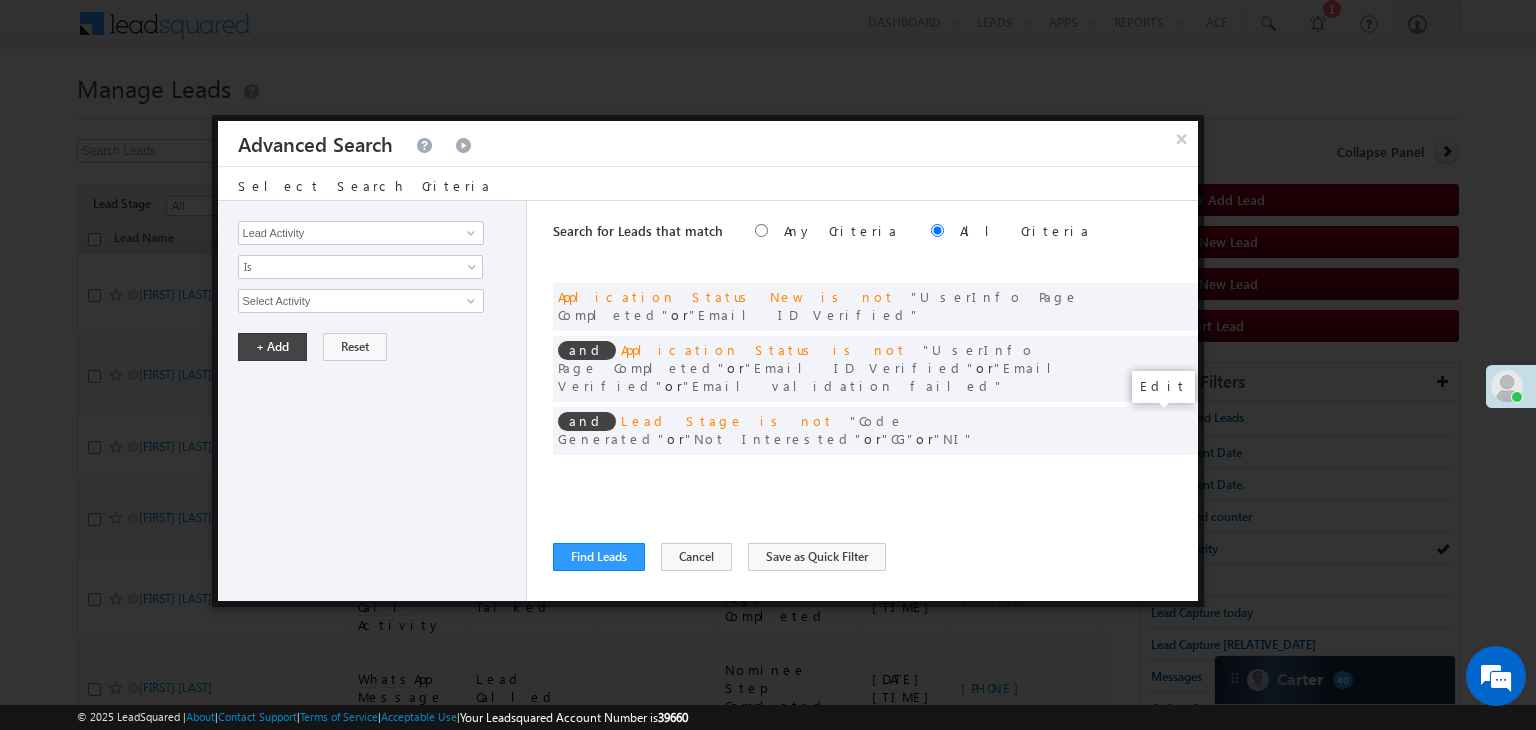 click at bounding box center (1152, 472) 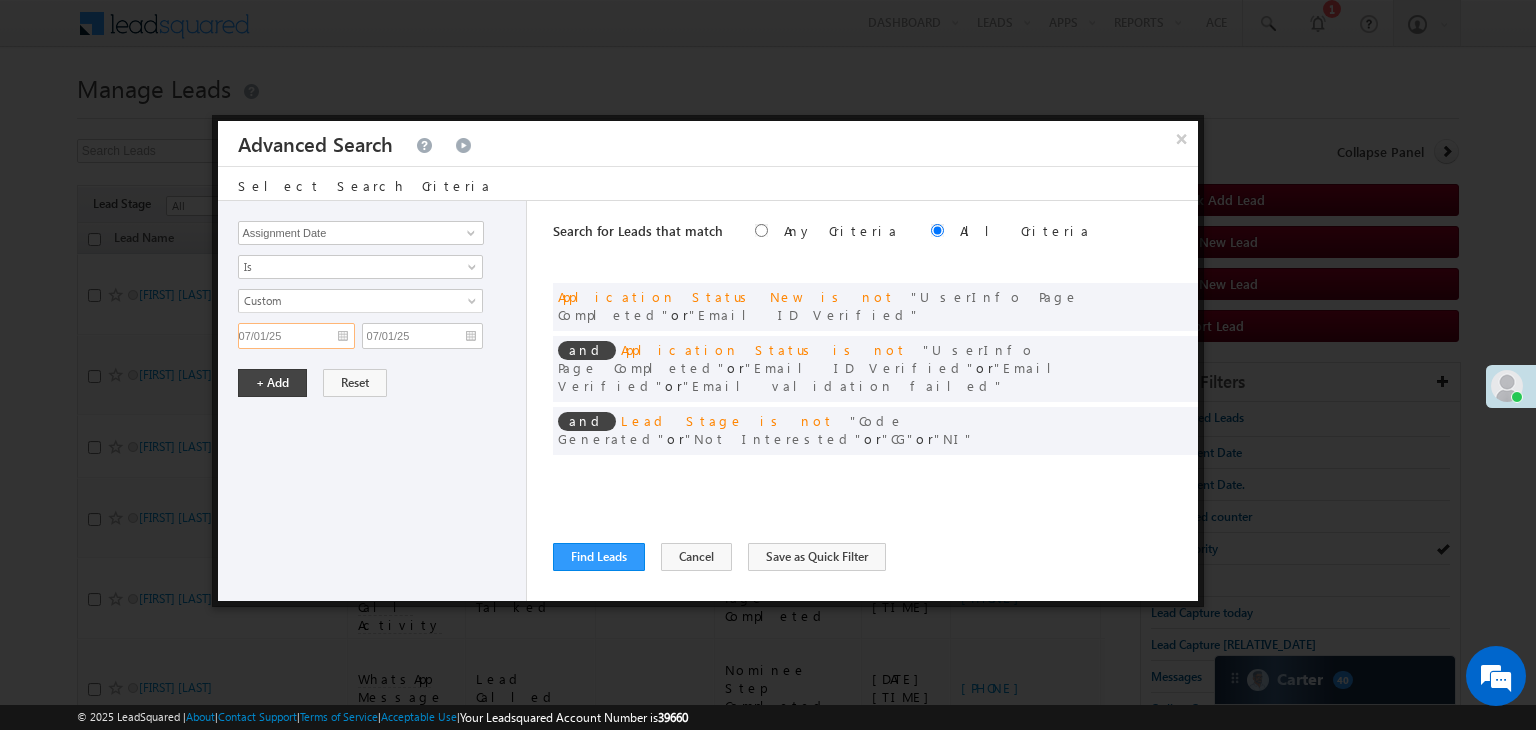 click on "07/01/25" at bounding box center (296, 336) 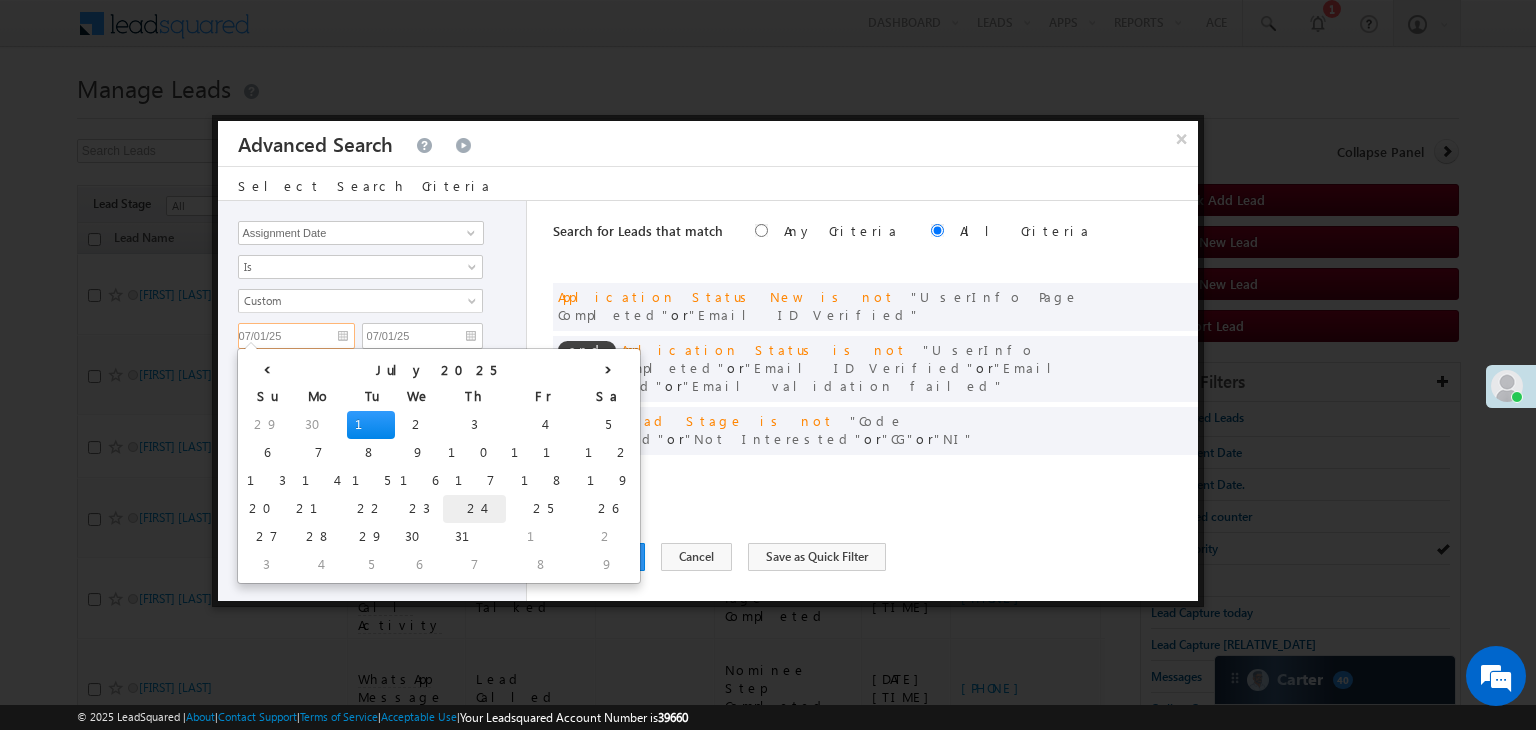 click on "24" at bounding box center [474, 509] 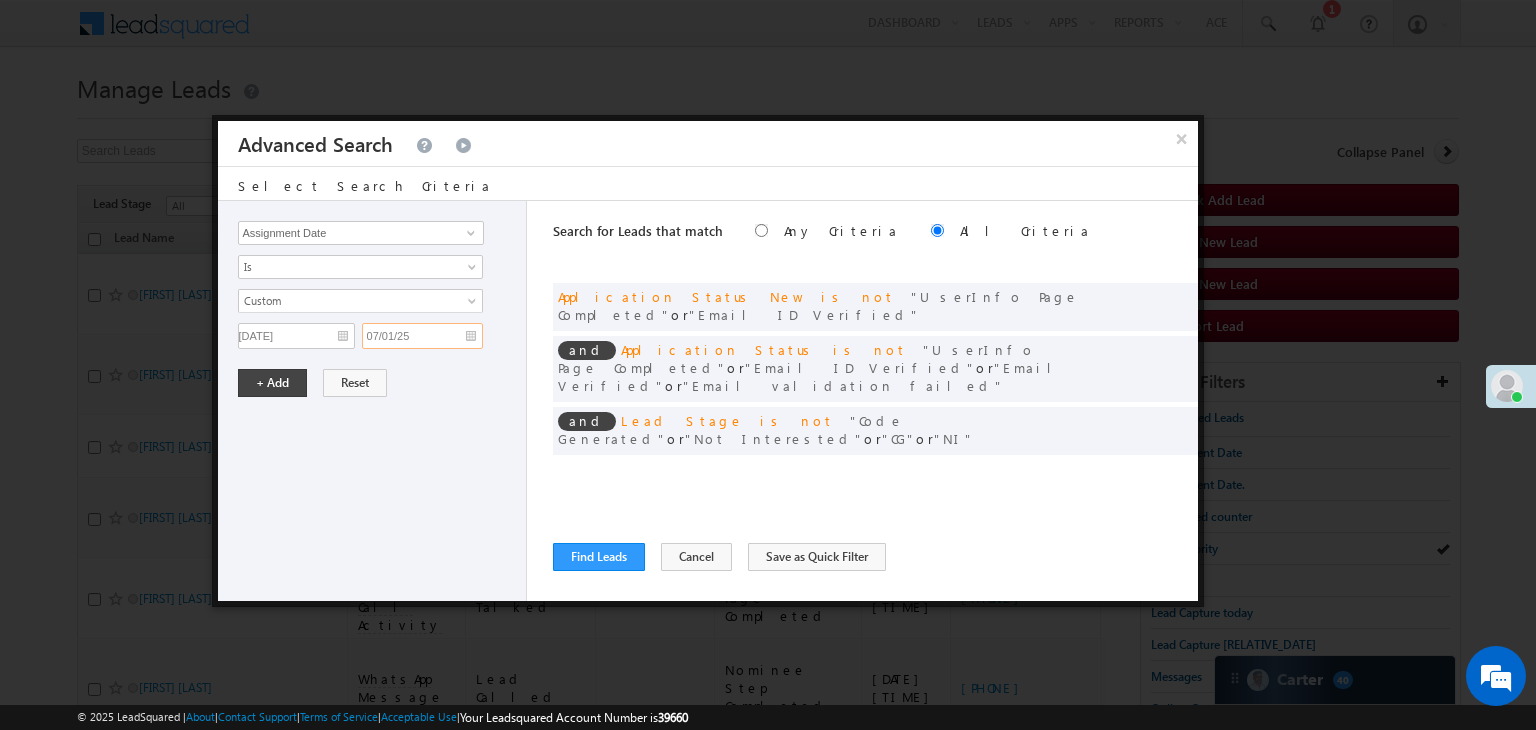 click on "07/01/25" at bounding box center (422, 336) 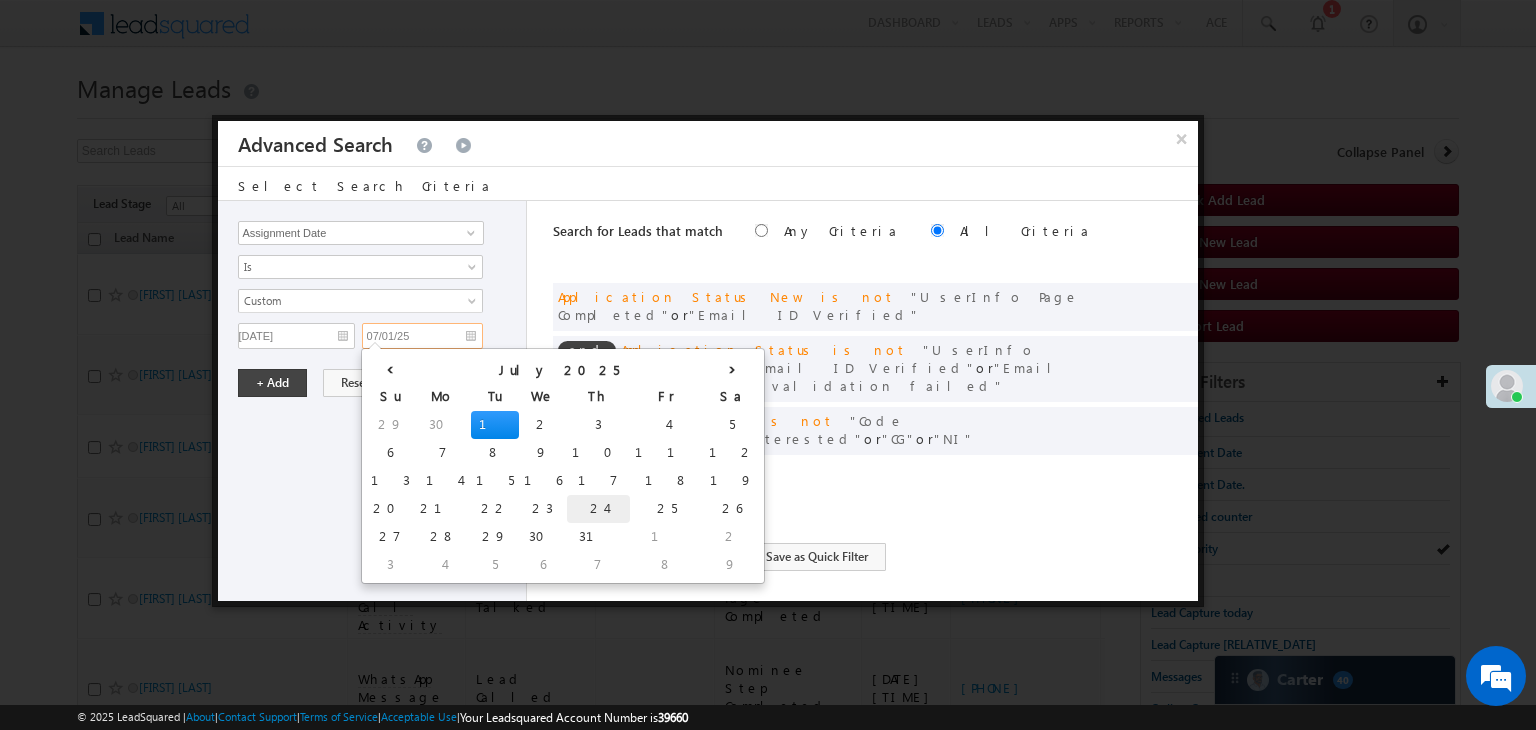 click on "24" at bounding box center [598, 509] 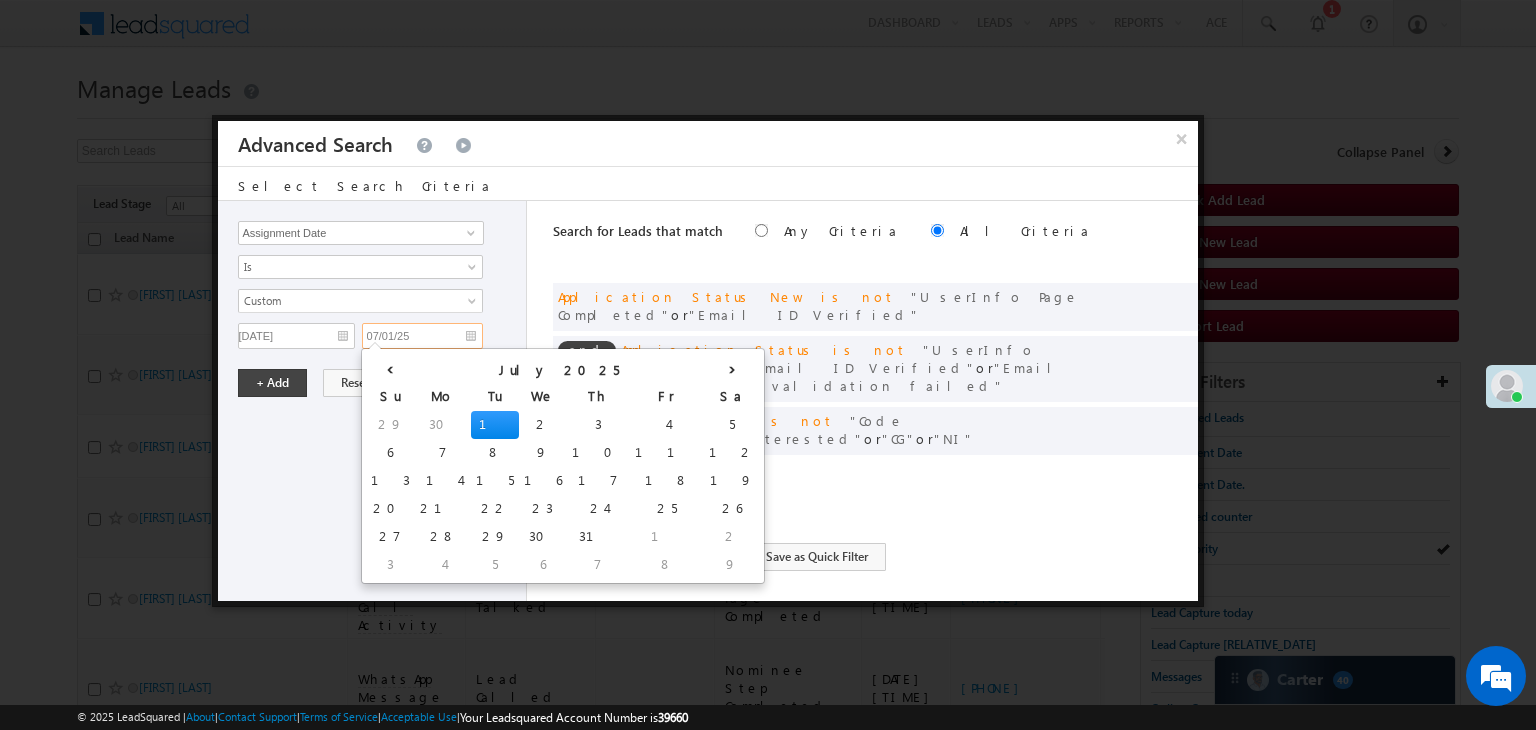 type on "07/24/25" 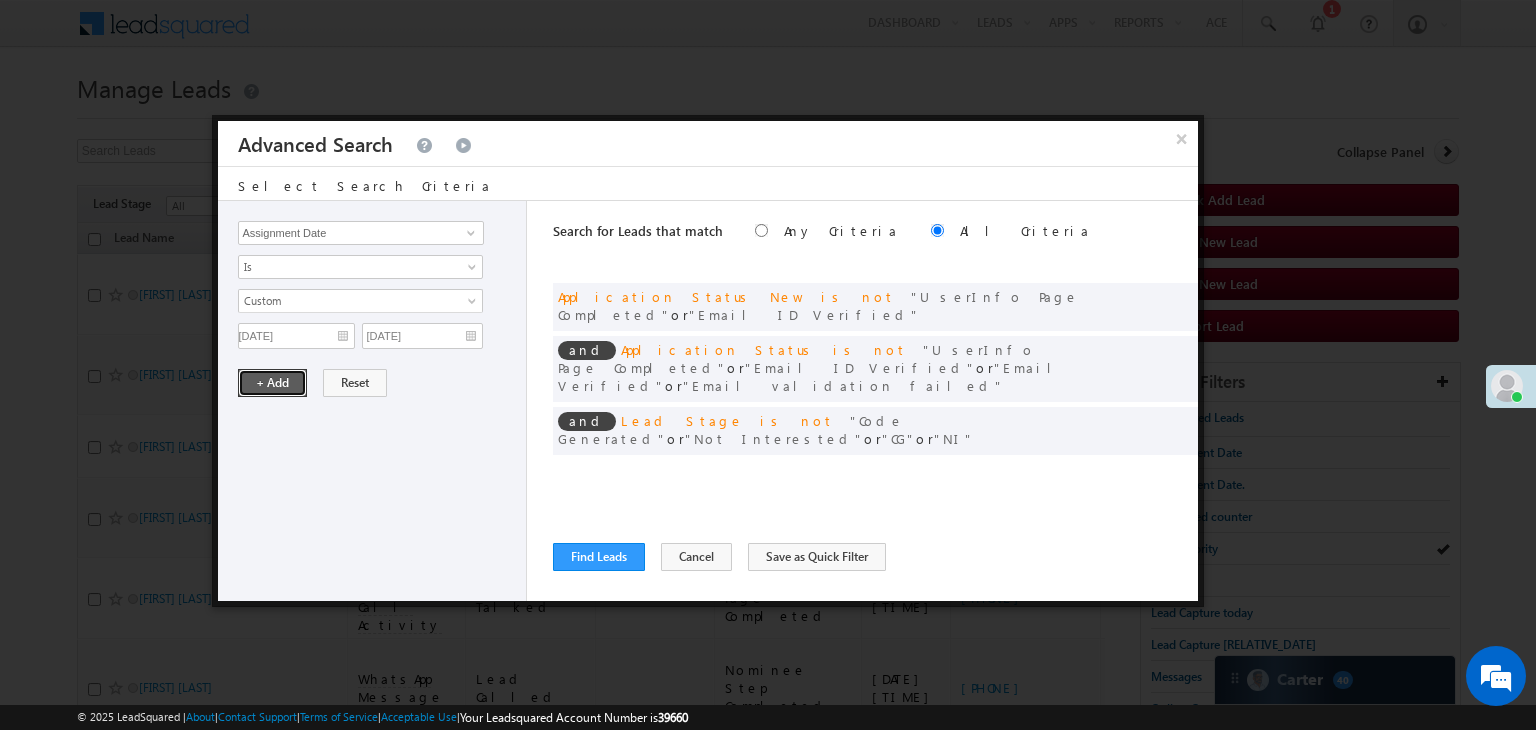 click on "+ Add" at bounding box center [272, 383] 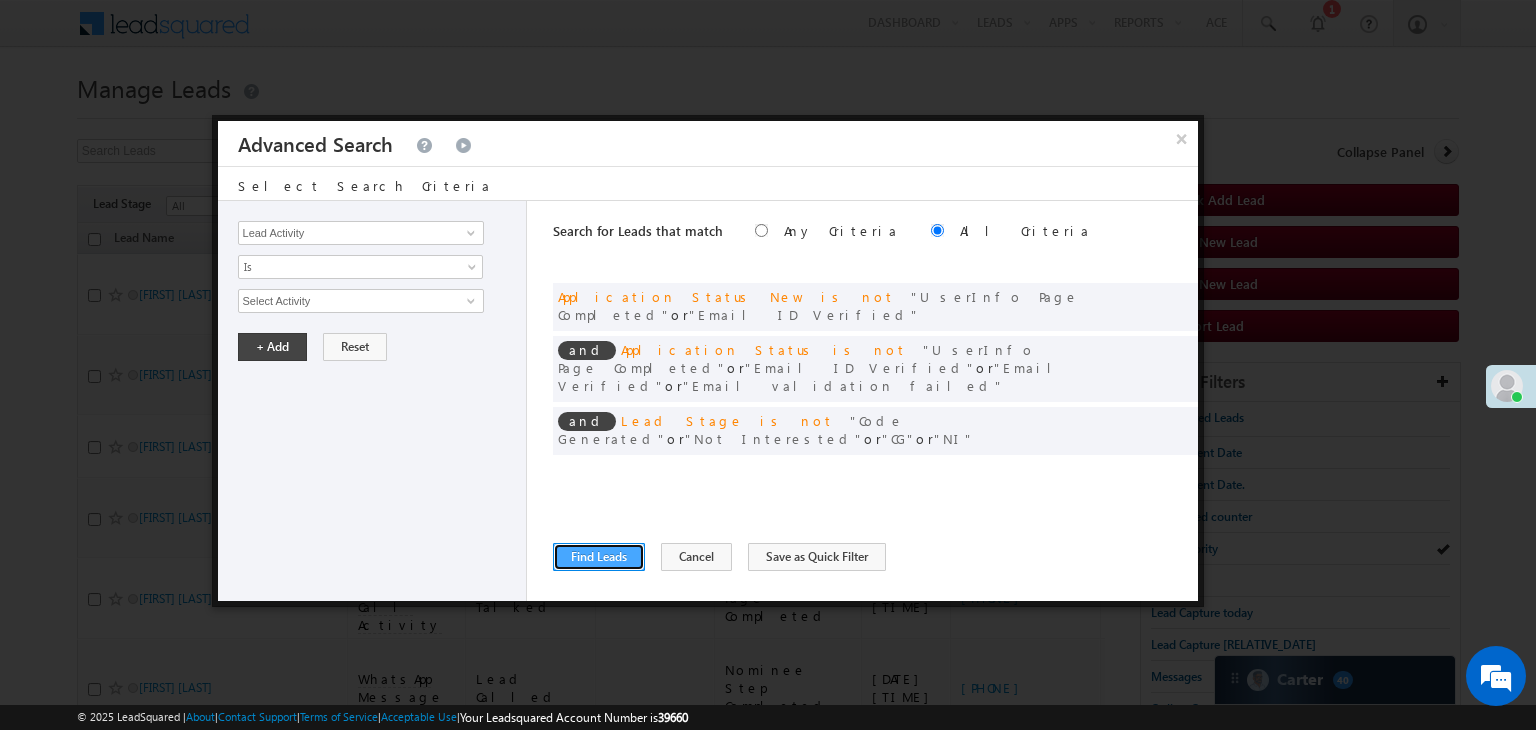 click on "Find Leads" at bounding box center (599, 557) 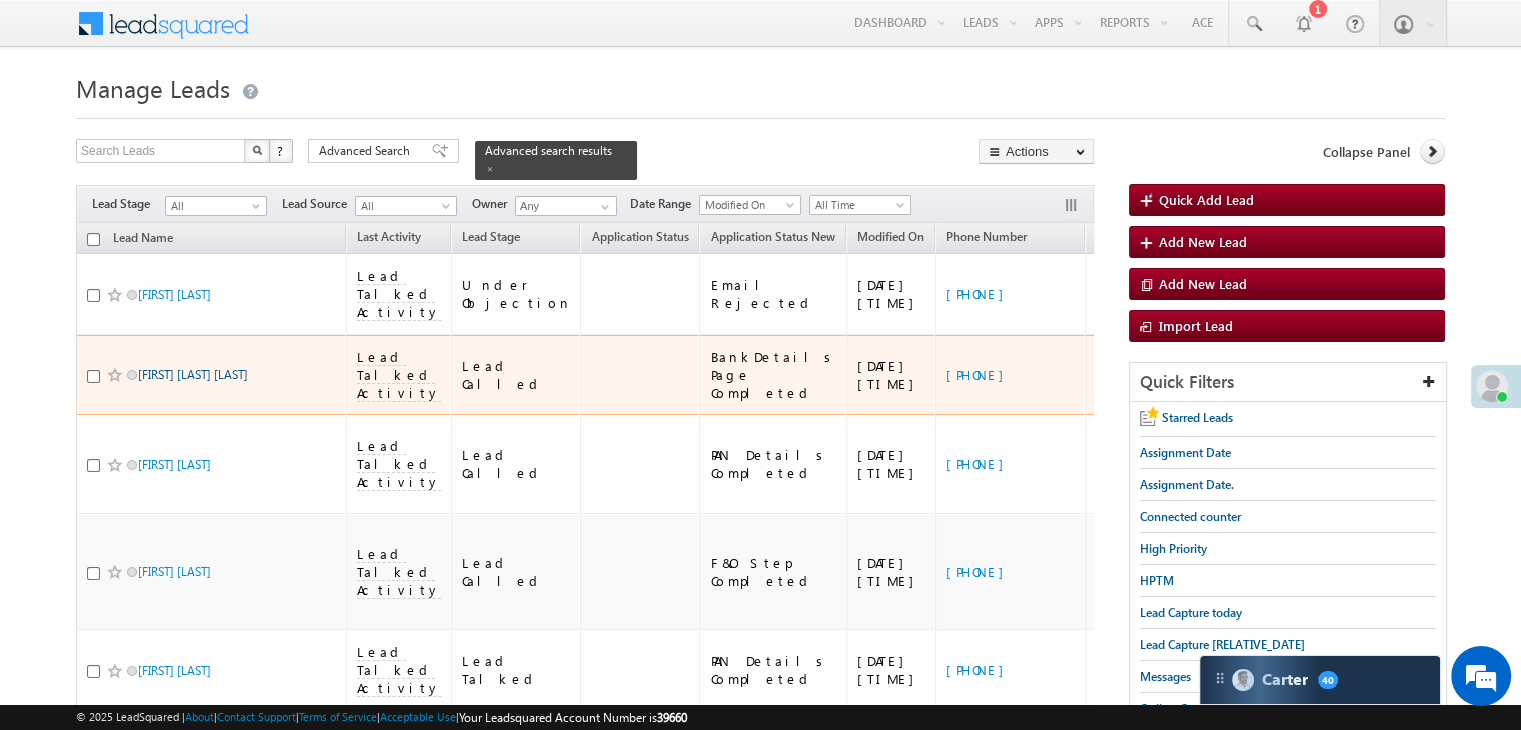 scroll, scrollTop: 200, scrollLeft: 0, axis: vertical 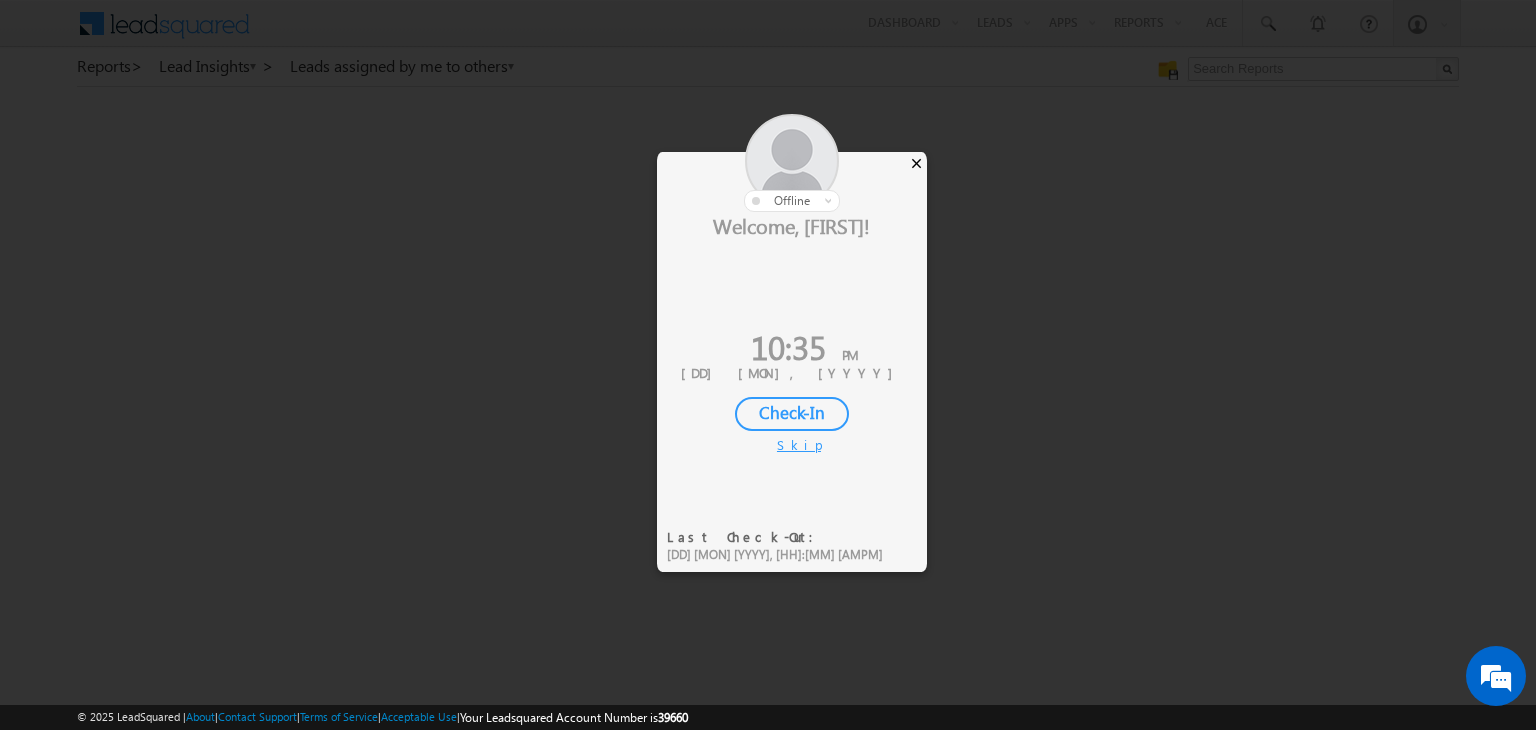 click on "×" at bounding box center [916, 163] 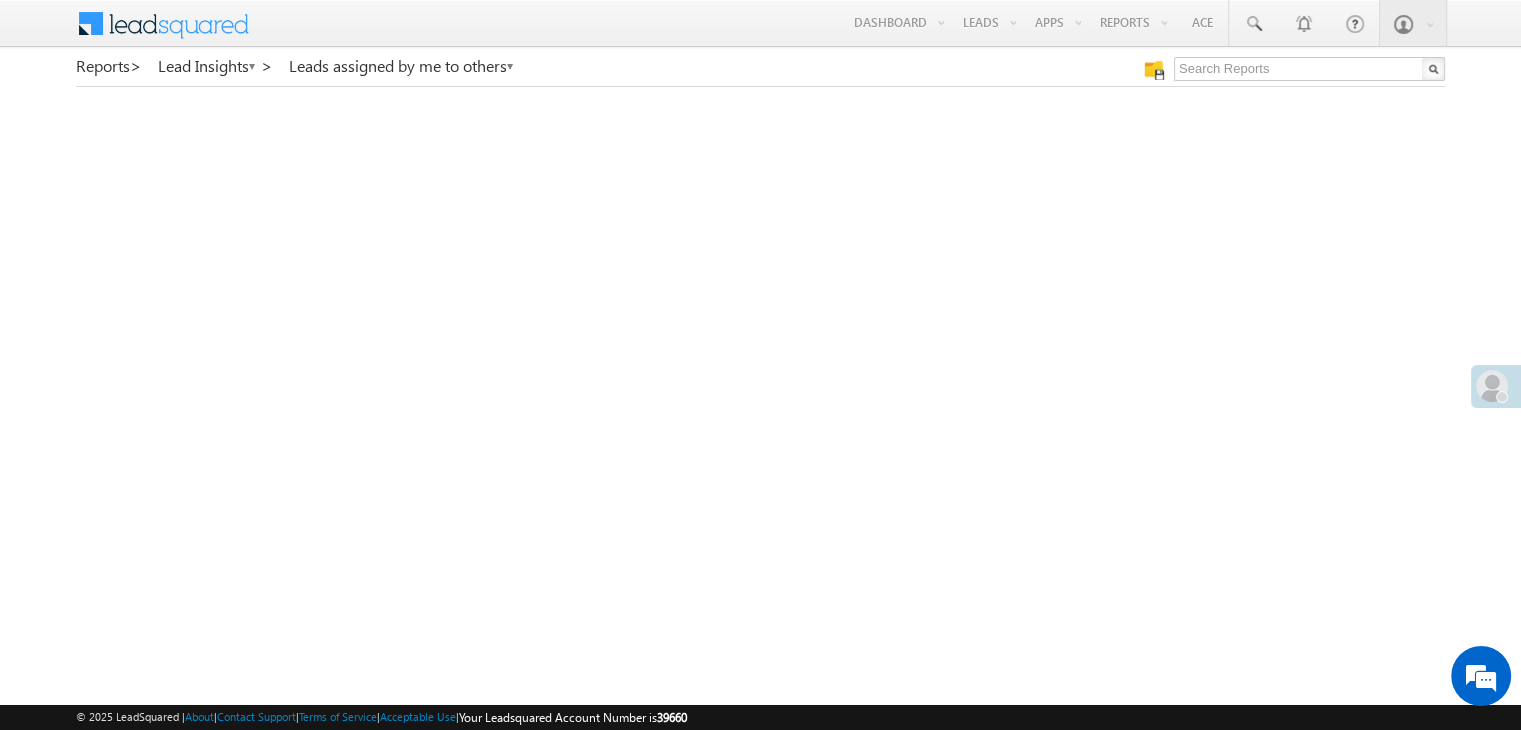 scroll, scrollTop: 0, scrollLeft: 0, axis: both 